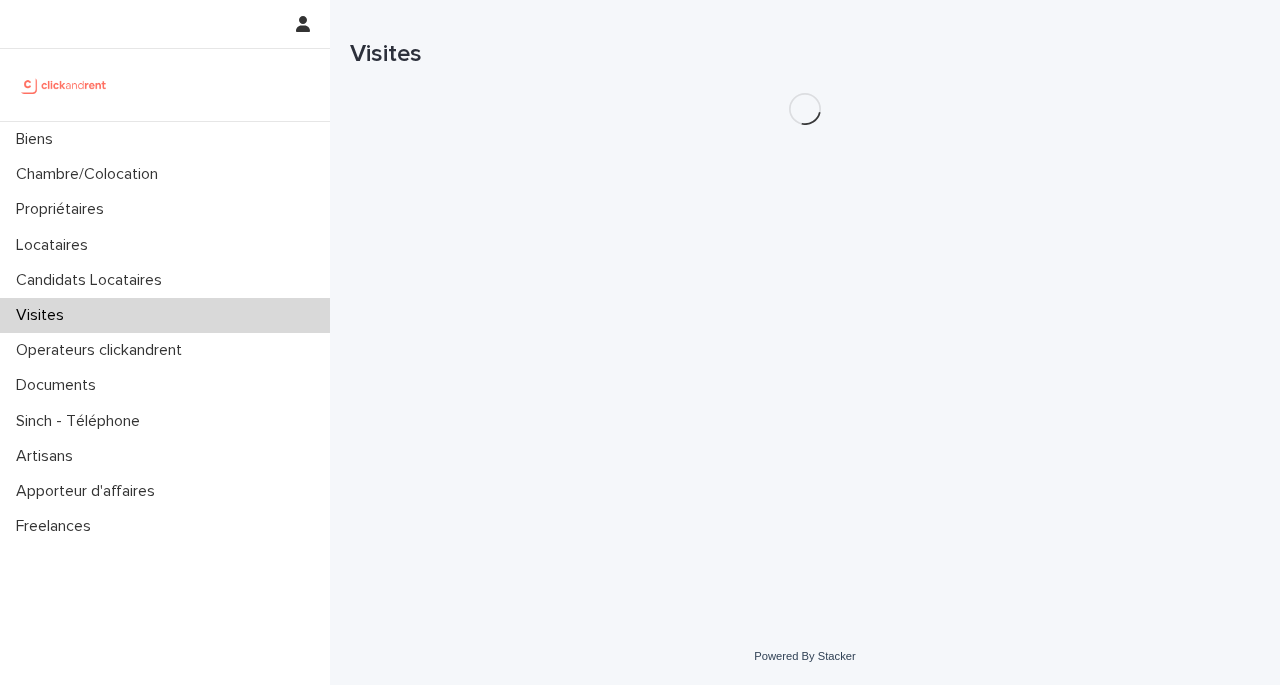 scroll, scrollTop: 0, scrollLeft: 0, axis: both 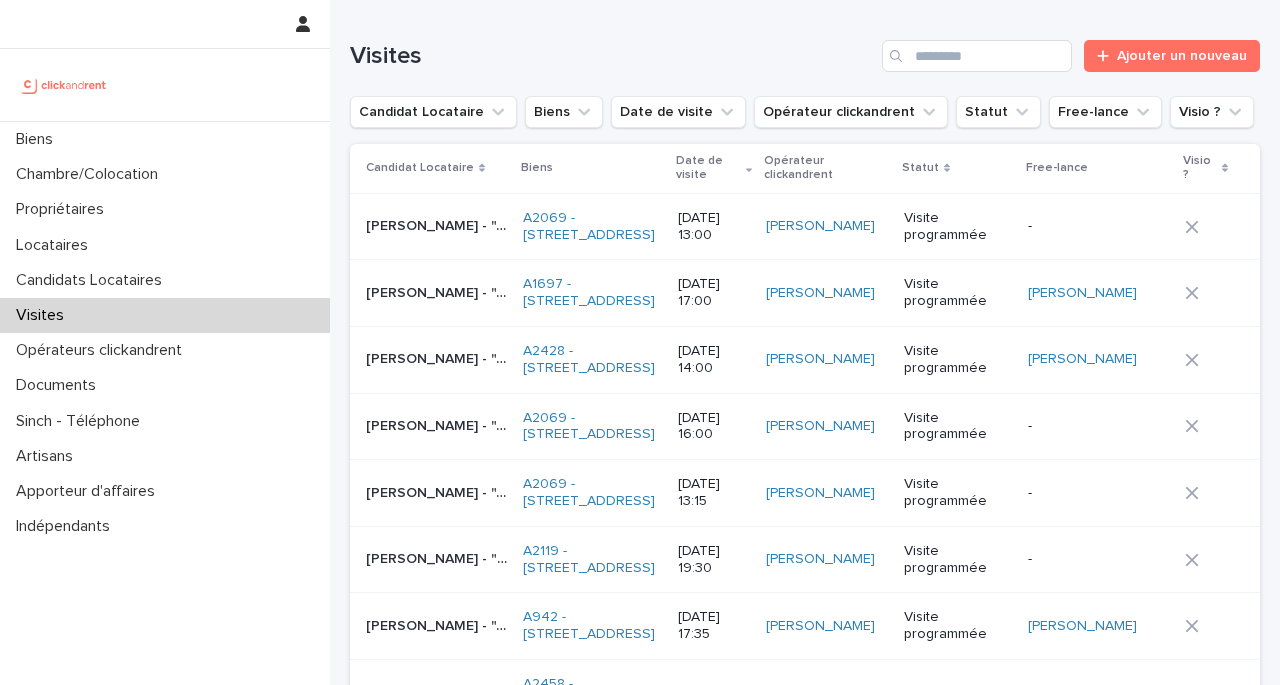click 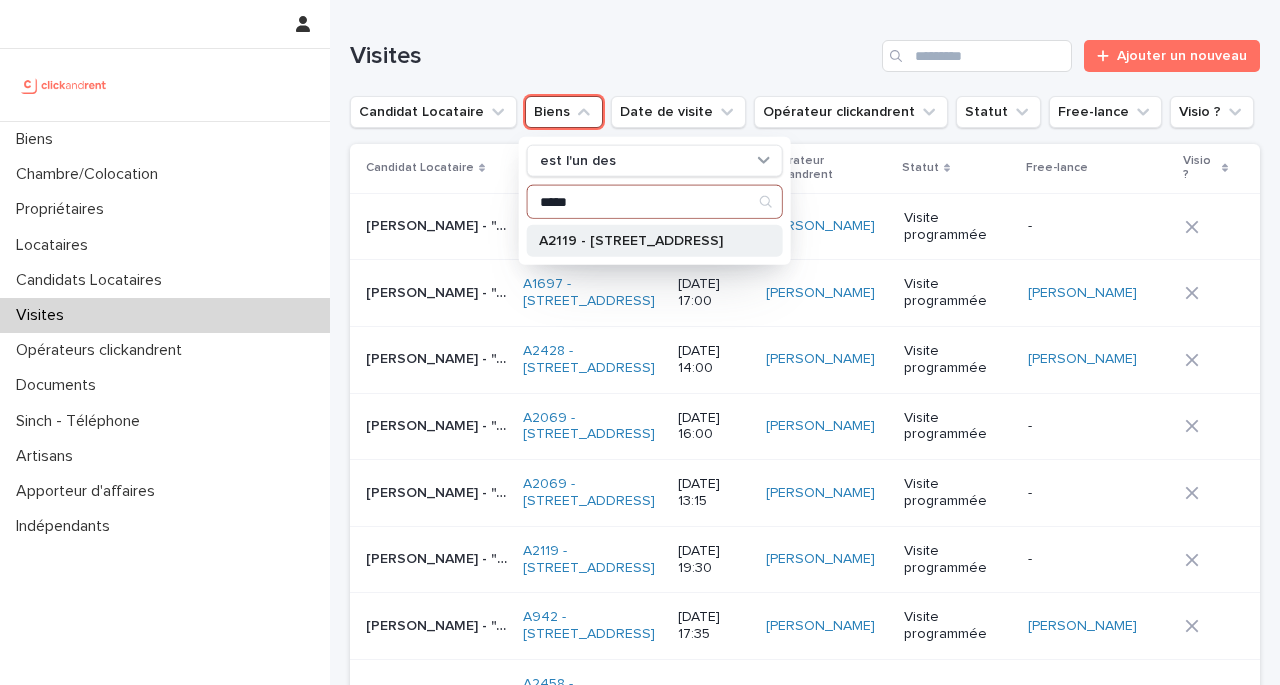 type on "*****" 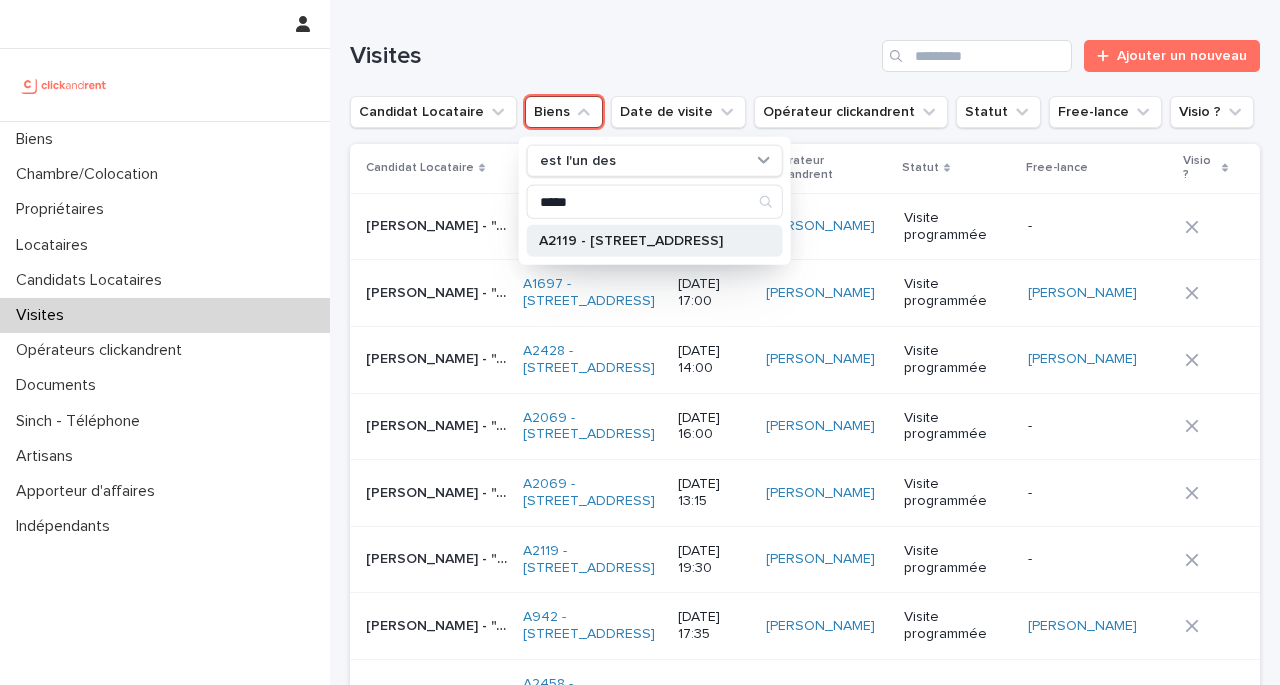 click on "A2119 - [STREET_ADDRESS]" at bounding box center [655, 241] 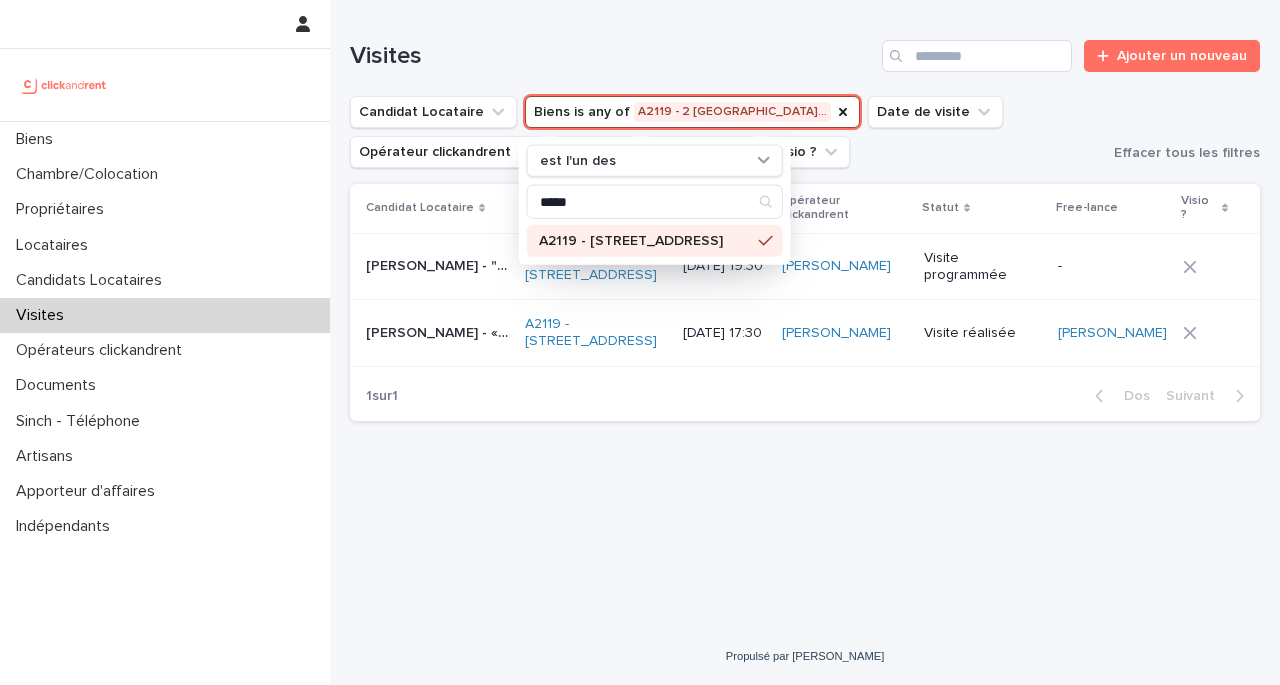 click on "[PERSON_NAME] - "A2119 - [STREET_ADDRESS]" [GEOGRAPHIC_DATA] - "A2119 - [STREET_ADDRESS]"" at bounding box center [437, 266] 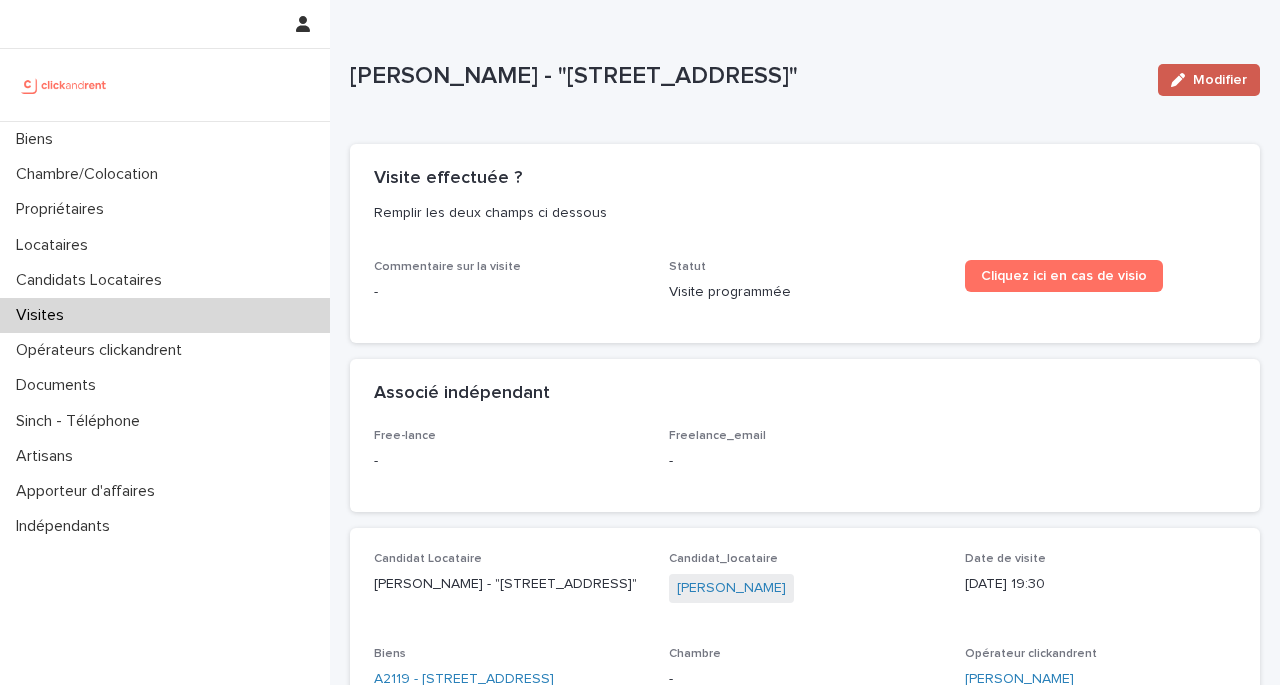 click on "Modifier" at bounding box center (1220, 80) 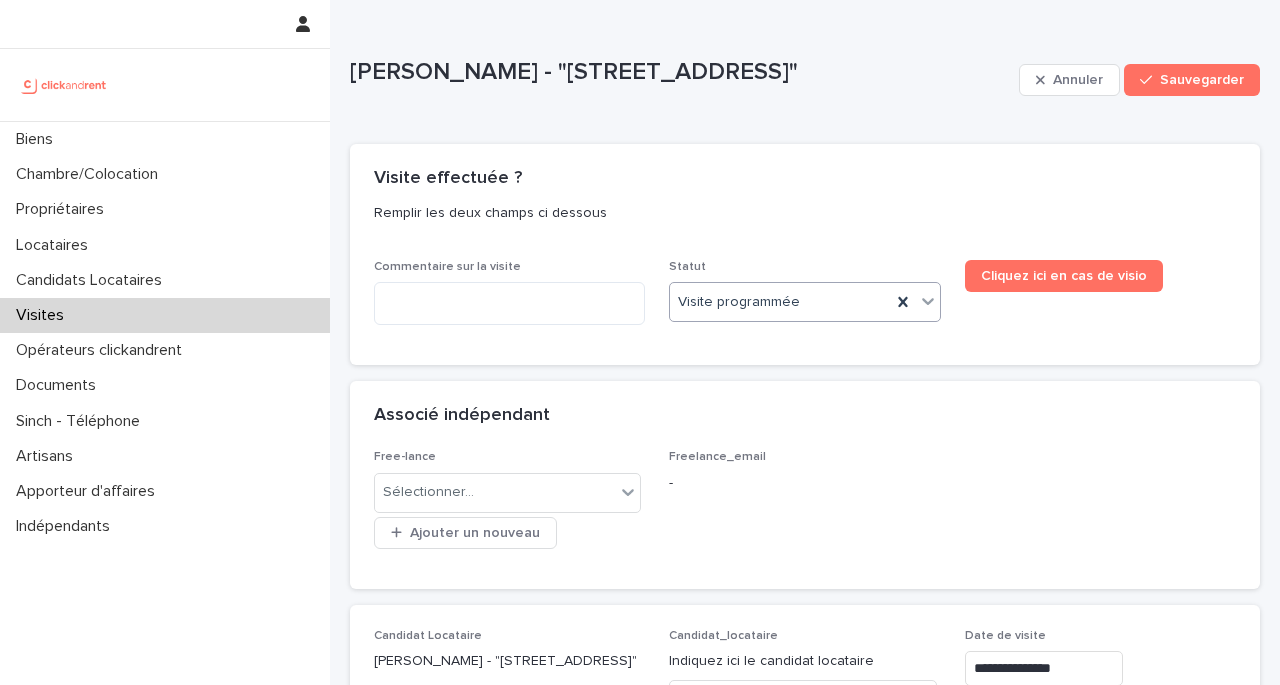 click 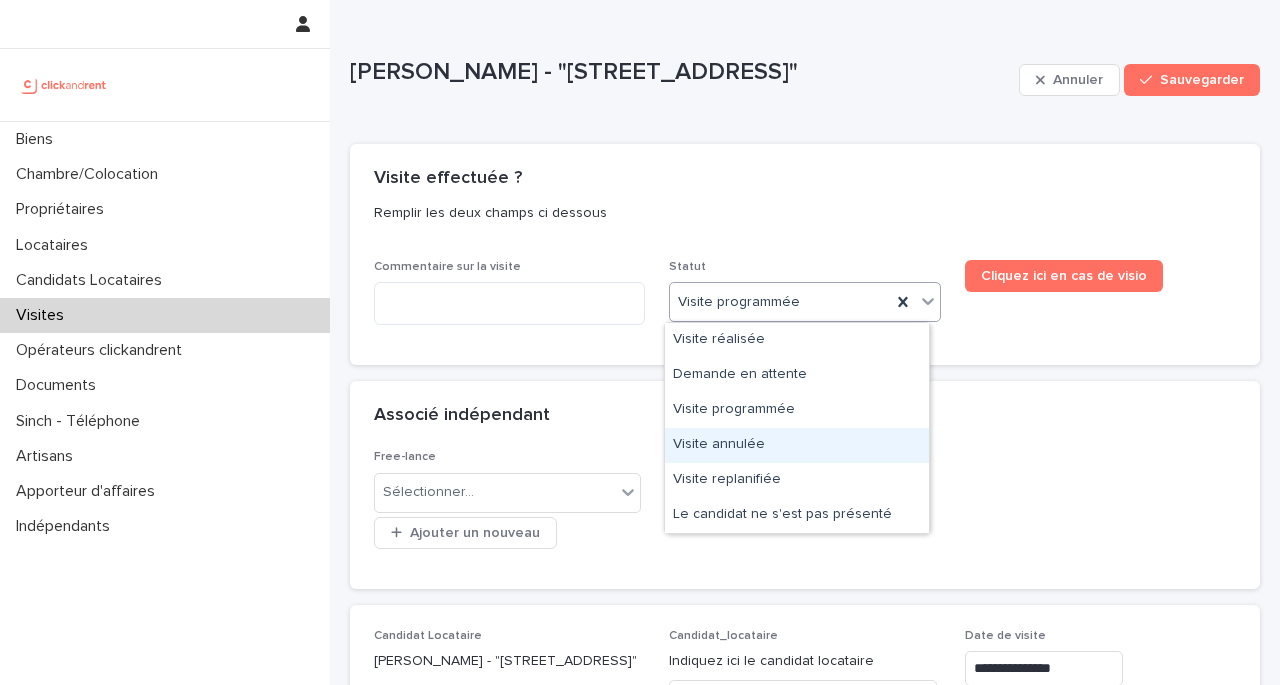 click on "Visite annulée" at bounding box center [719, 444] 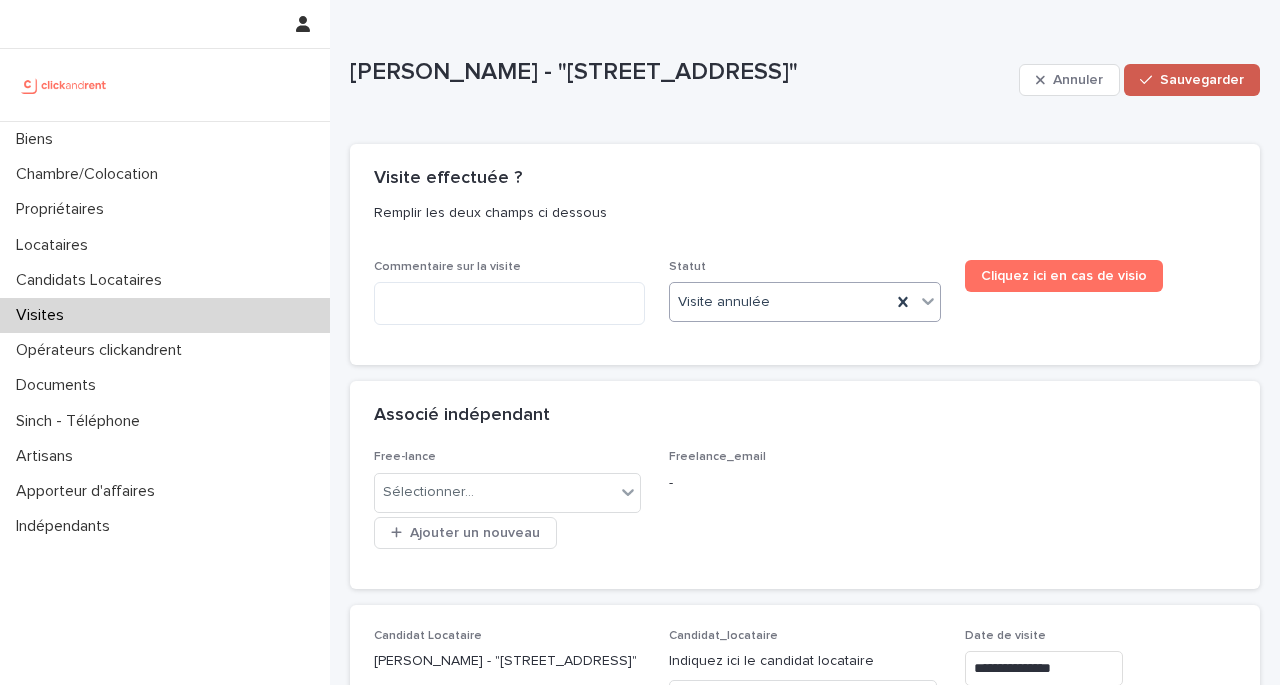 click on "Sauvegarder" at bounding box center [1202, 80] 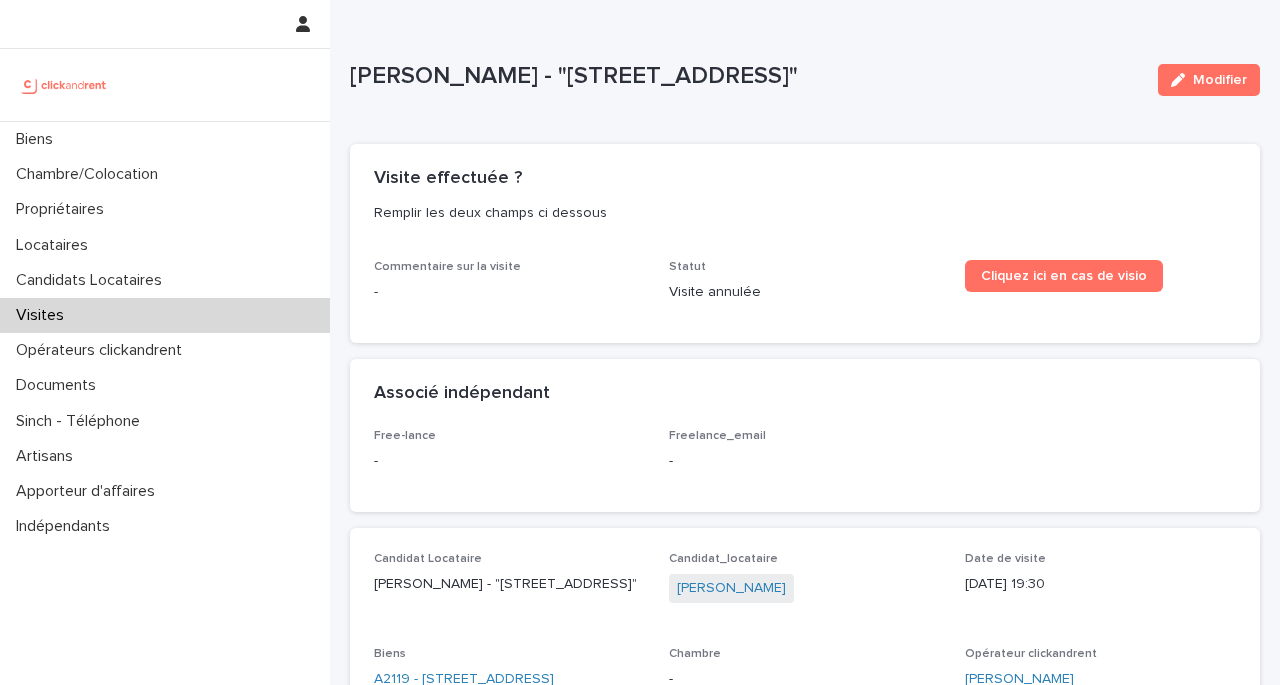 click on "Visites" at bounding box center [40, 315] 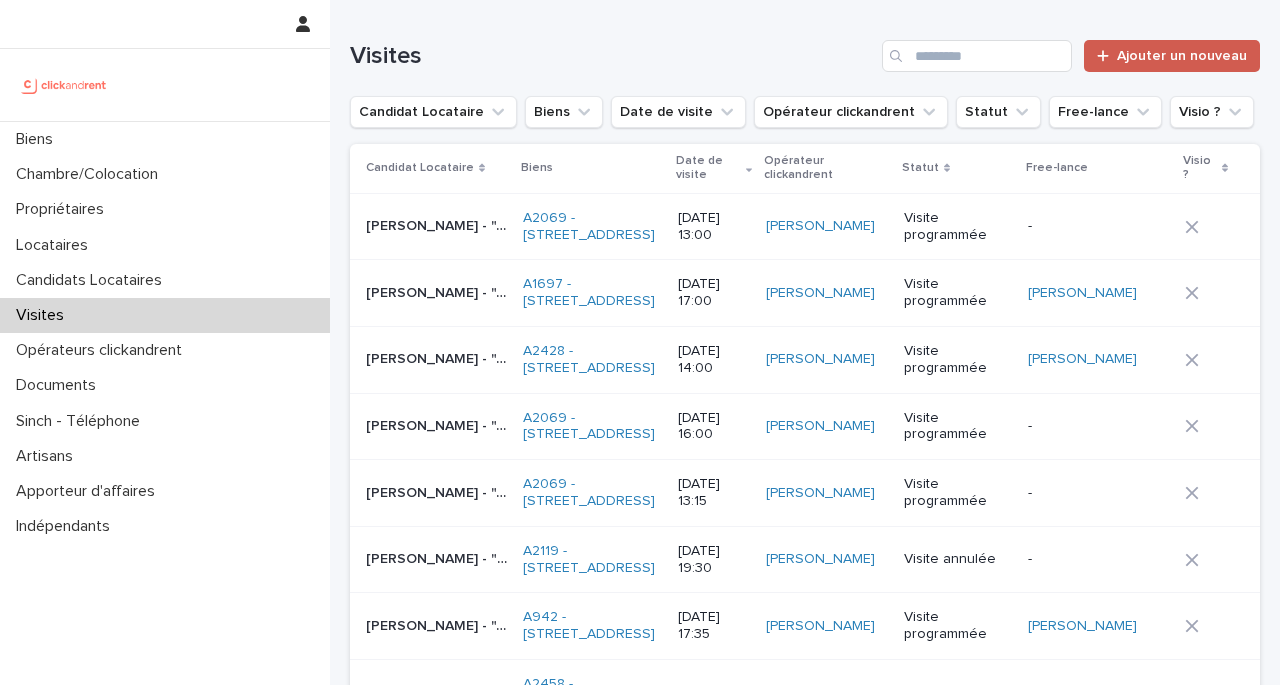 click on "Ajouter un nouveau" at bounding box center (1182, 56) 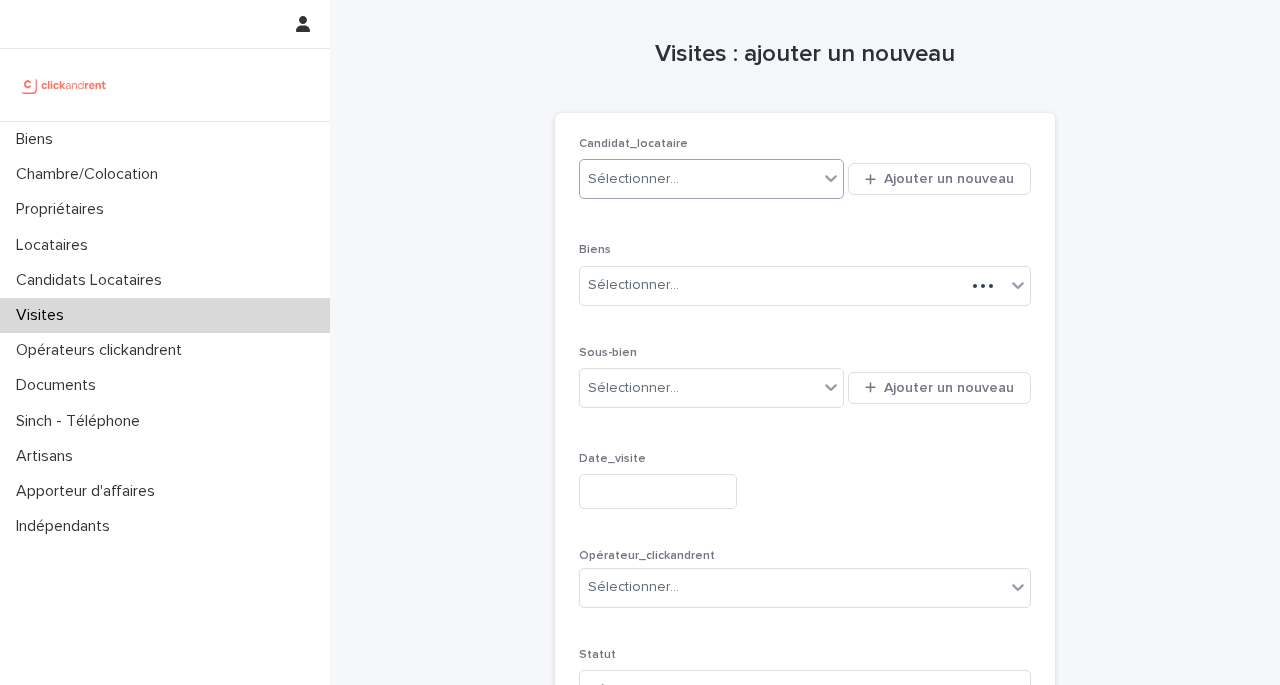 click on "Sélectionner..." at bounding box center (633, 179) 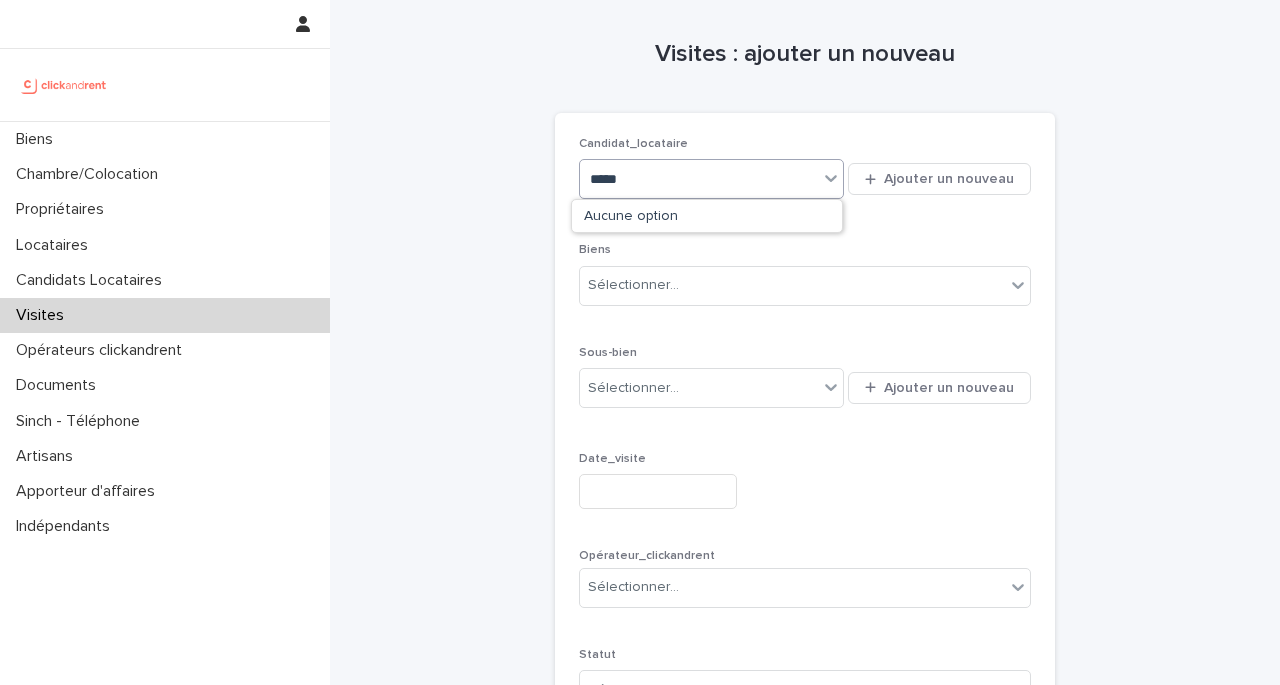 type on "******" 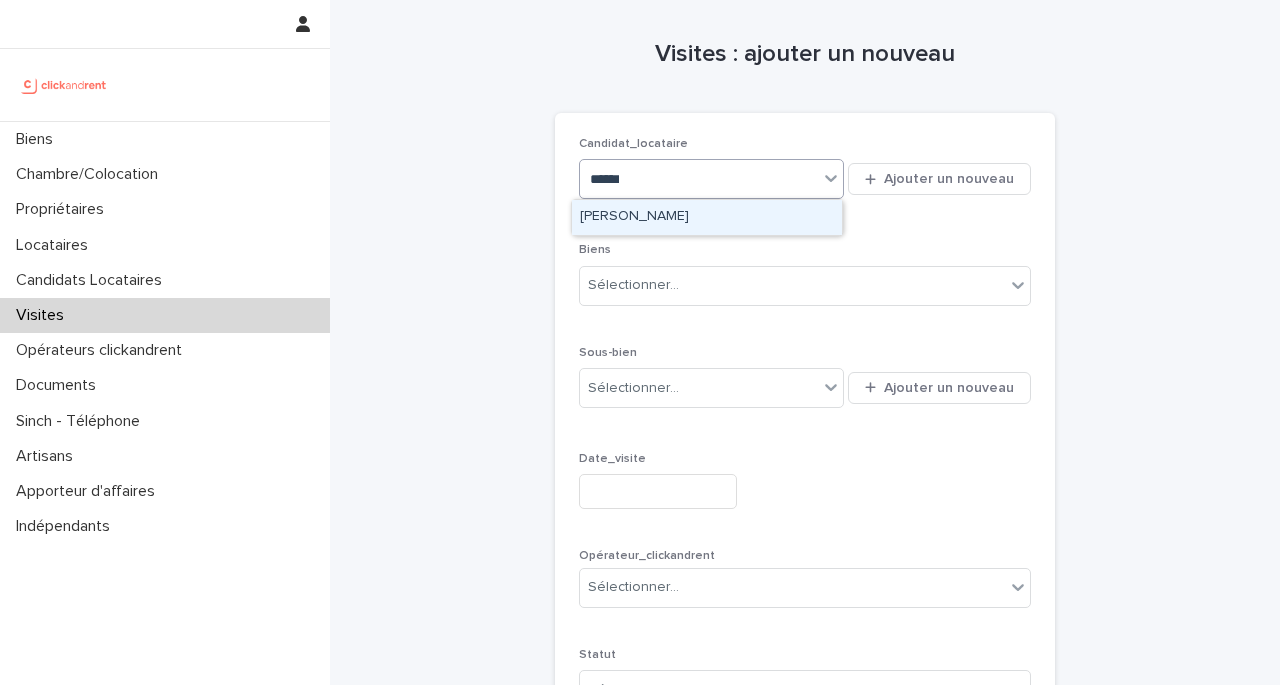 click on "[PERSON_NAME]" at bounding box center (634, 216) 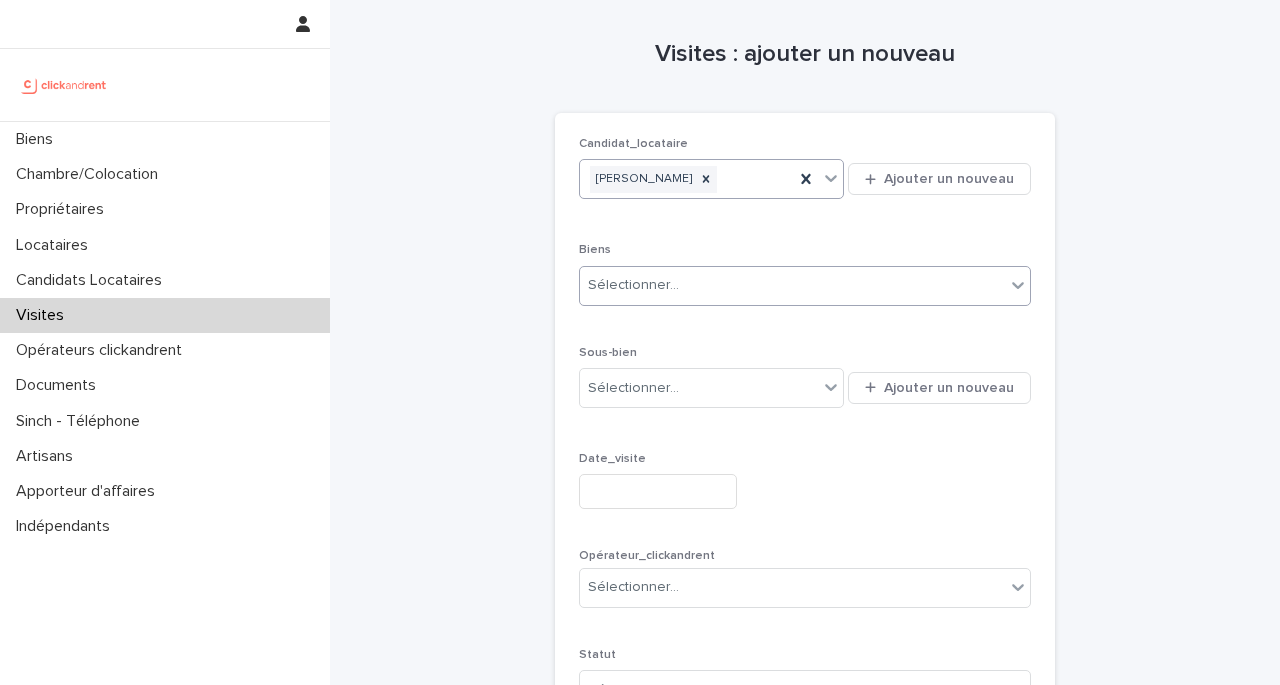 click on "Sélectionner..." at bounding box center (633, 285) 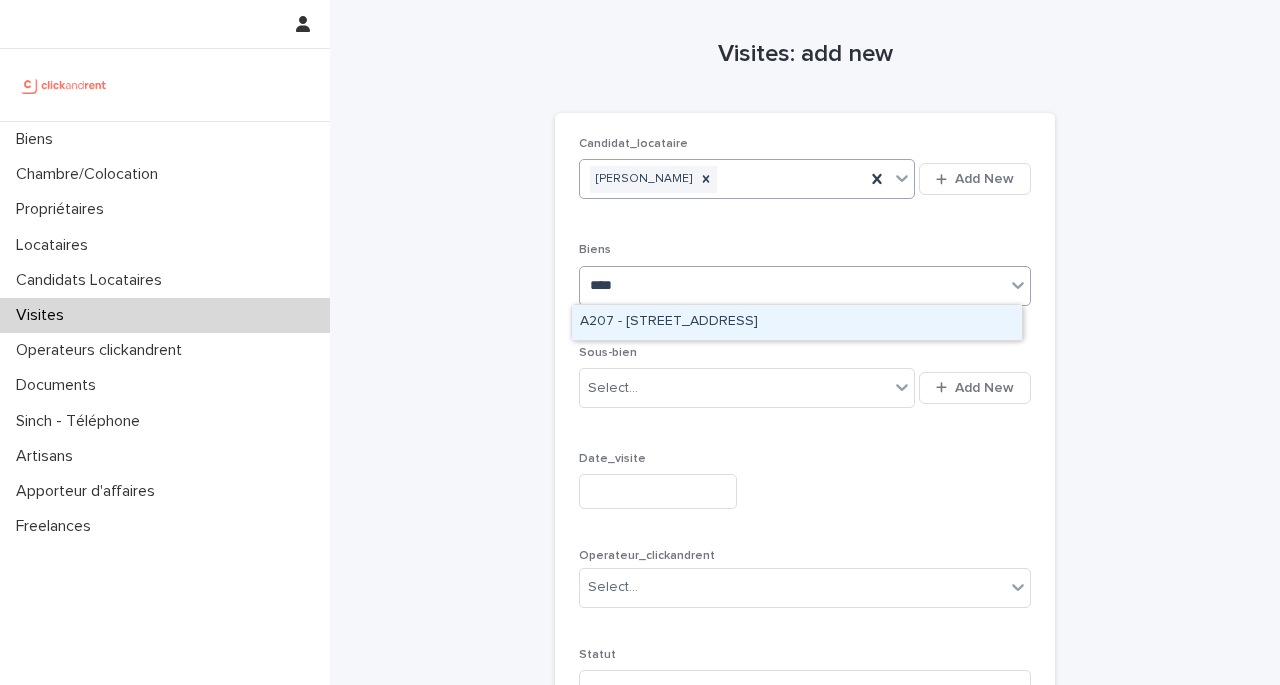 type on "*****" 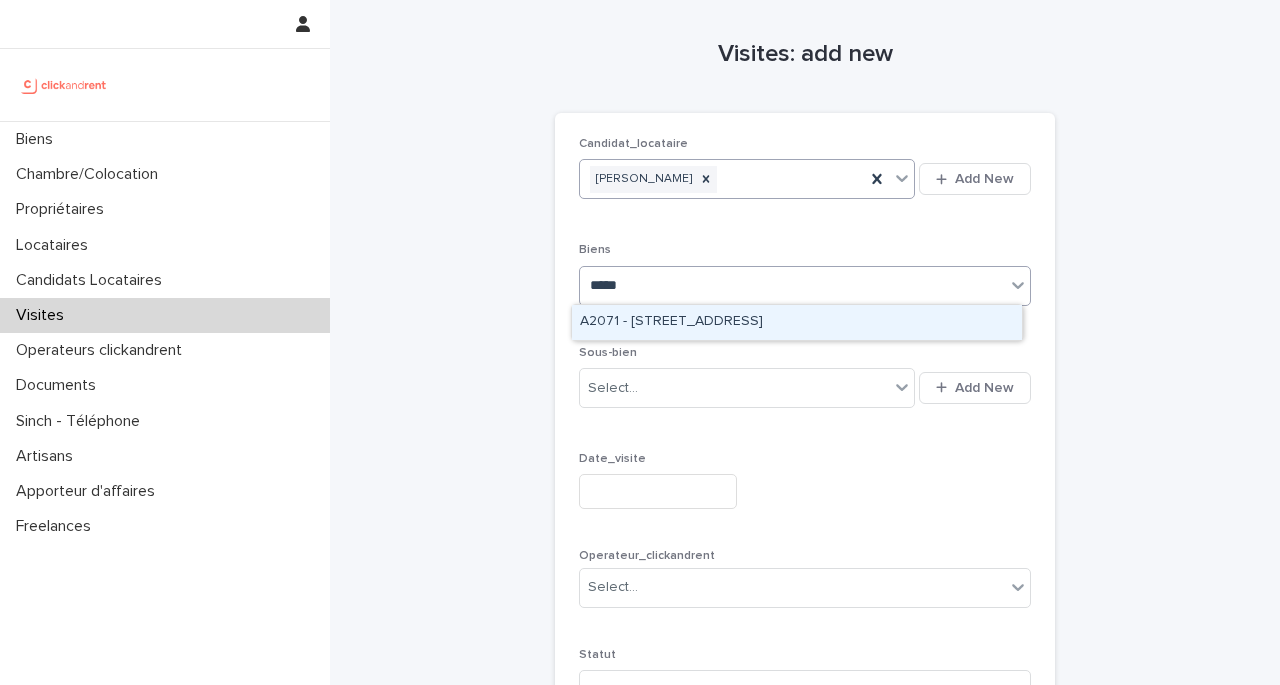 click on "A2071 - [STREET_ADDRESS]" at bounding box center [797, 322] 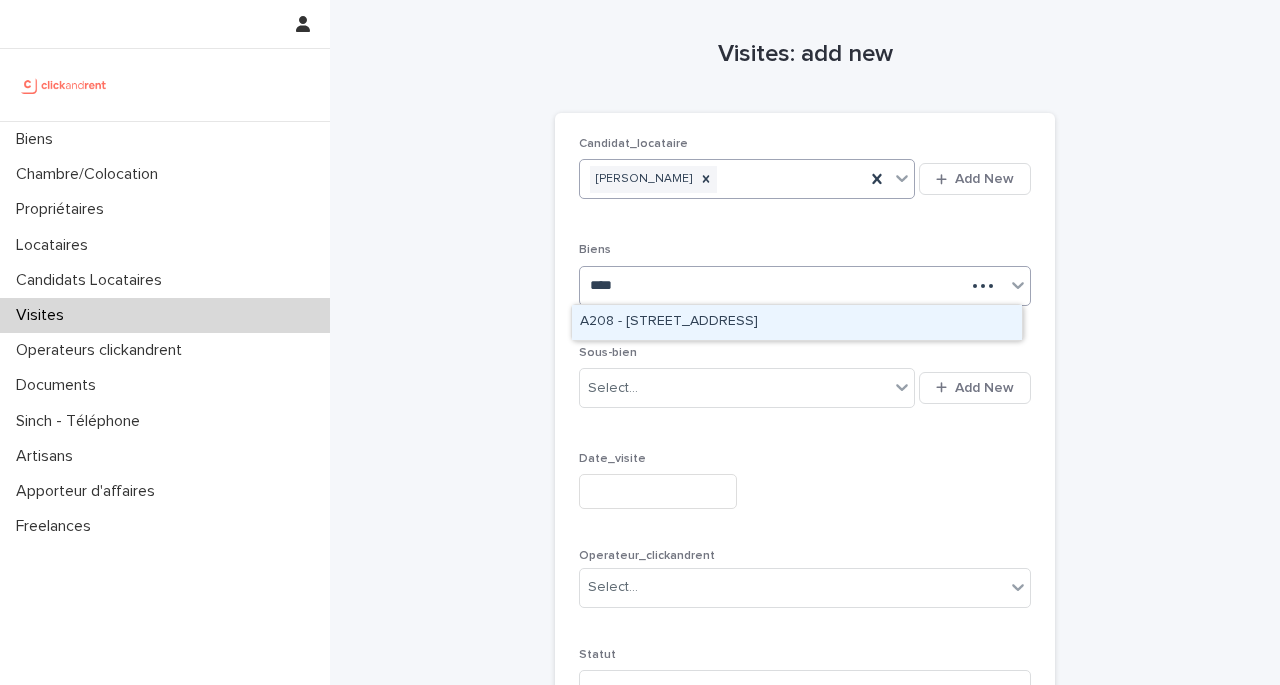 type on "*****" 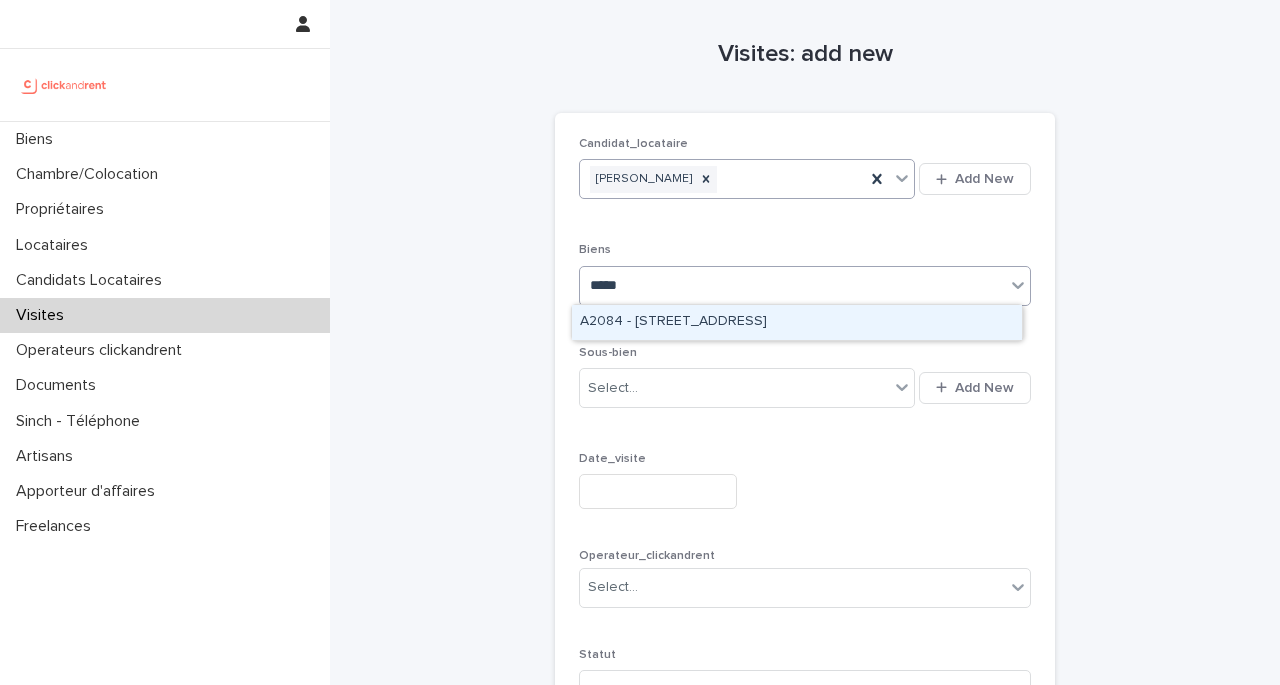 click on "A2084 - [STREET_ADDRESS]" at bounding box center (797, 322) 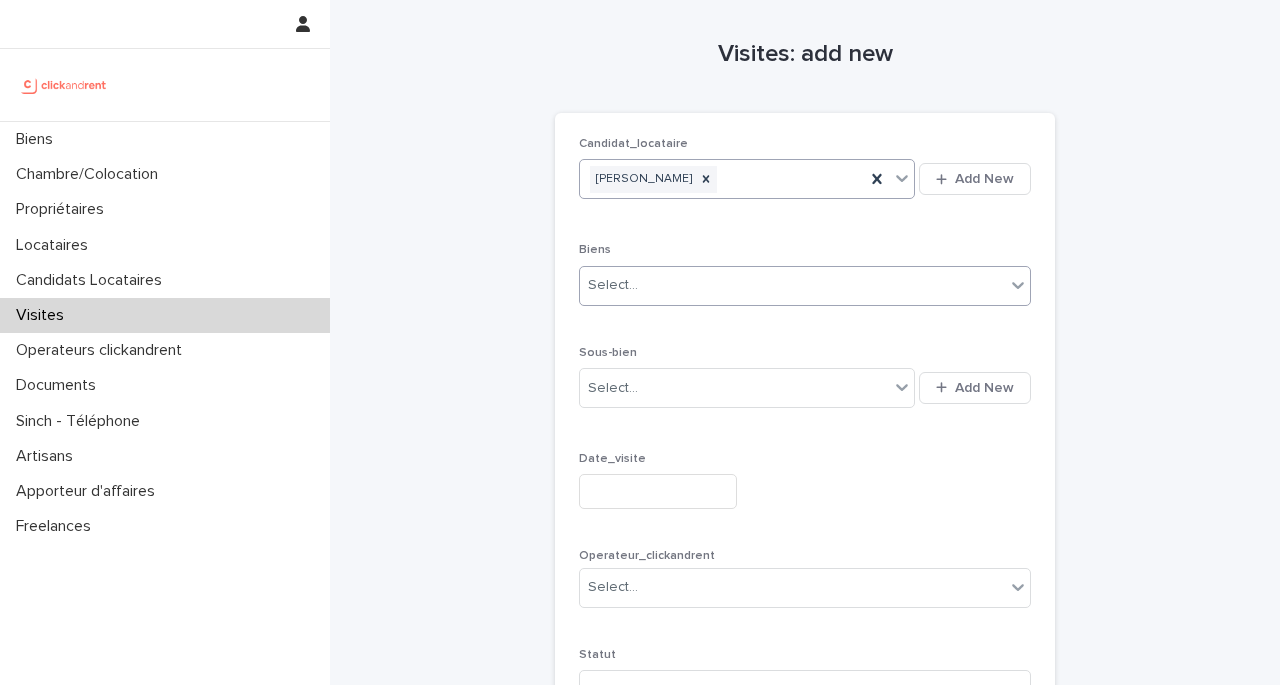 click at bounding box center (658, 491) 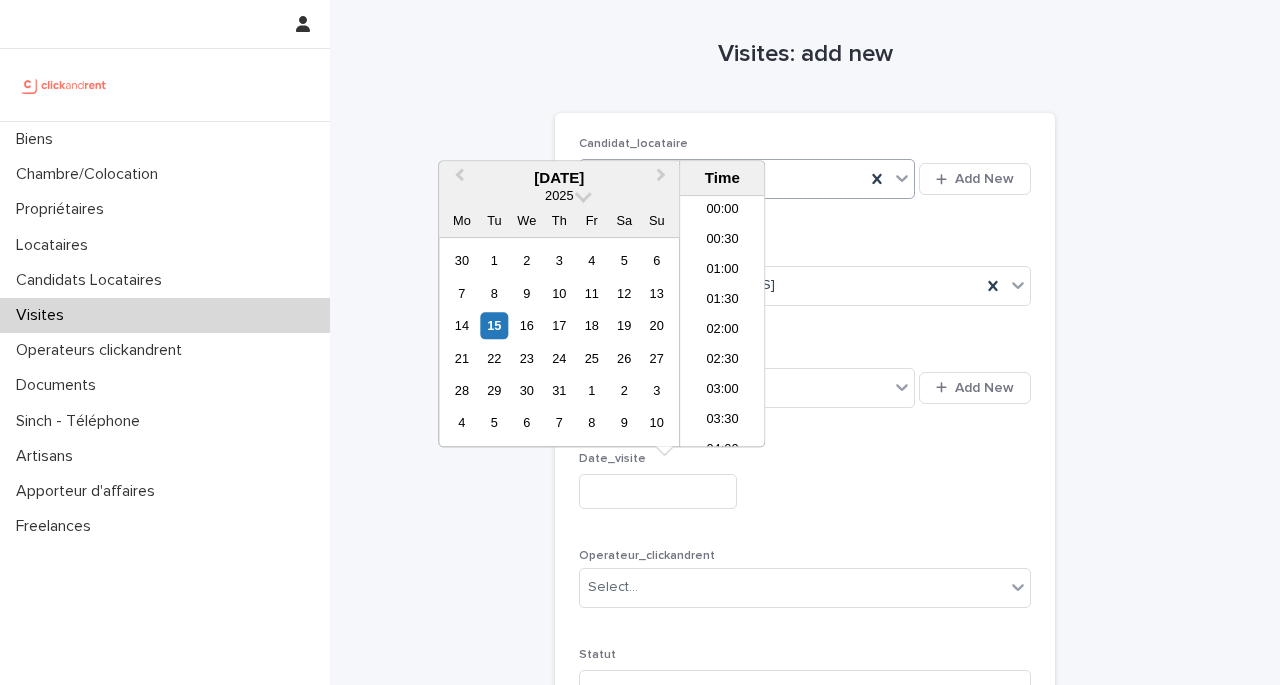 scroll, scrollTop: 1090, scrollLeft: 0, axis: vertical 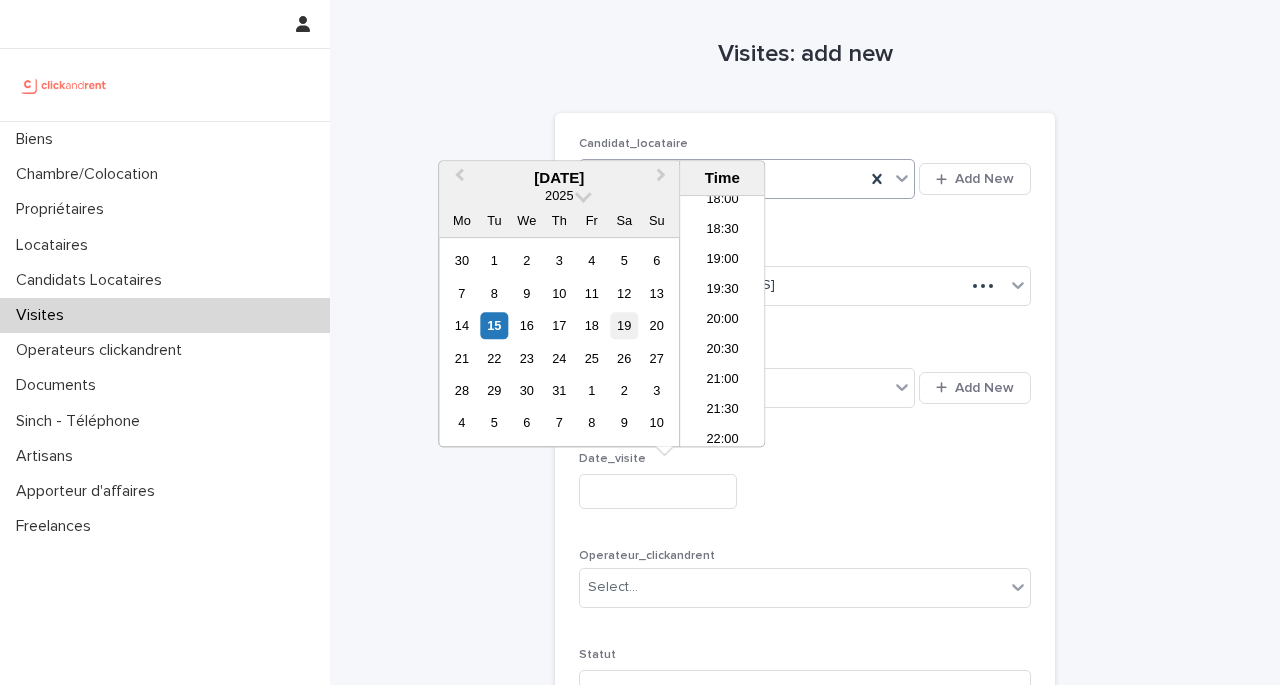 click on "19" at bounding box center [624, 325] 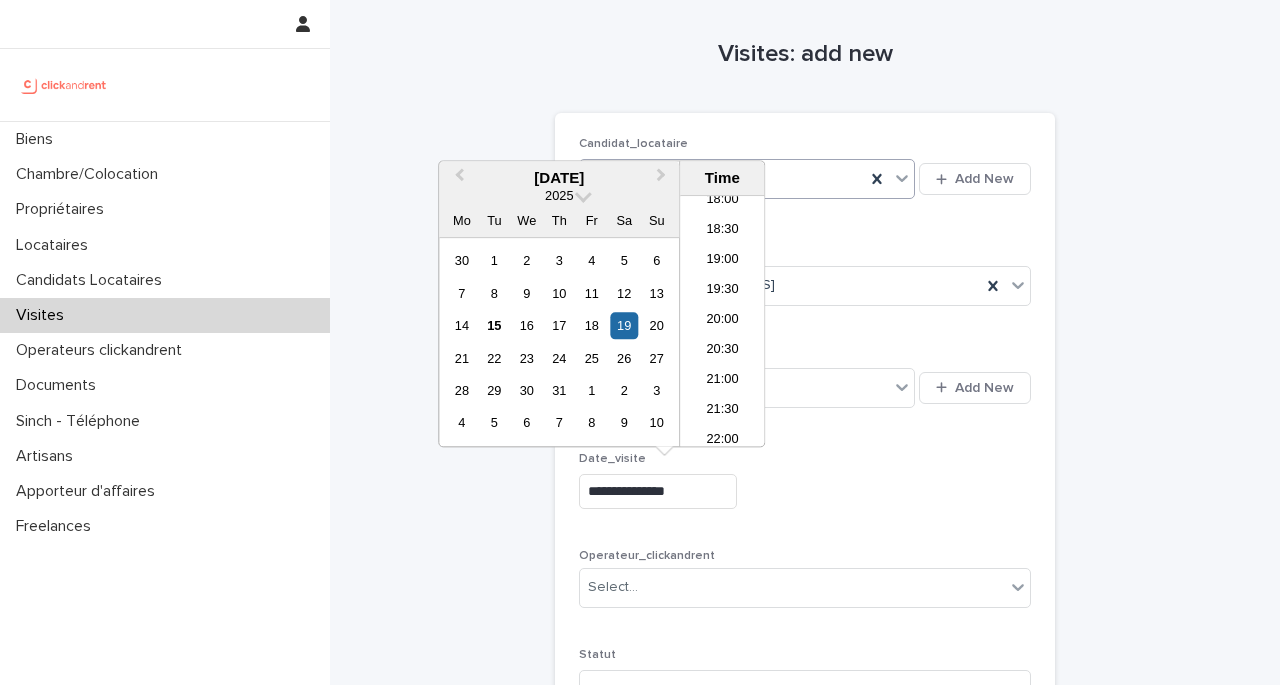 click on "**********" at bounding box center [658, 491] 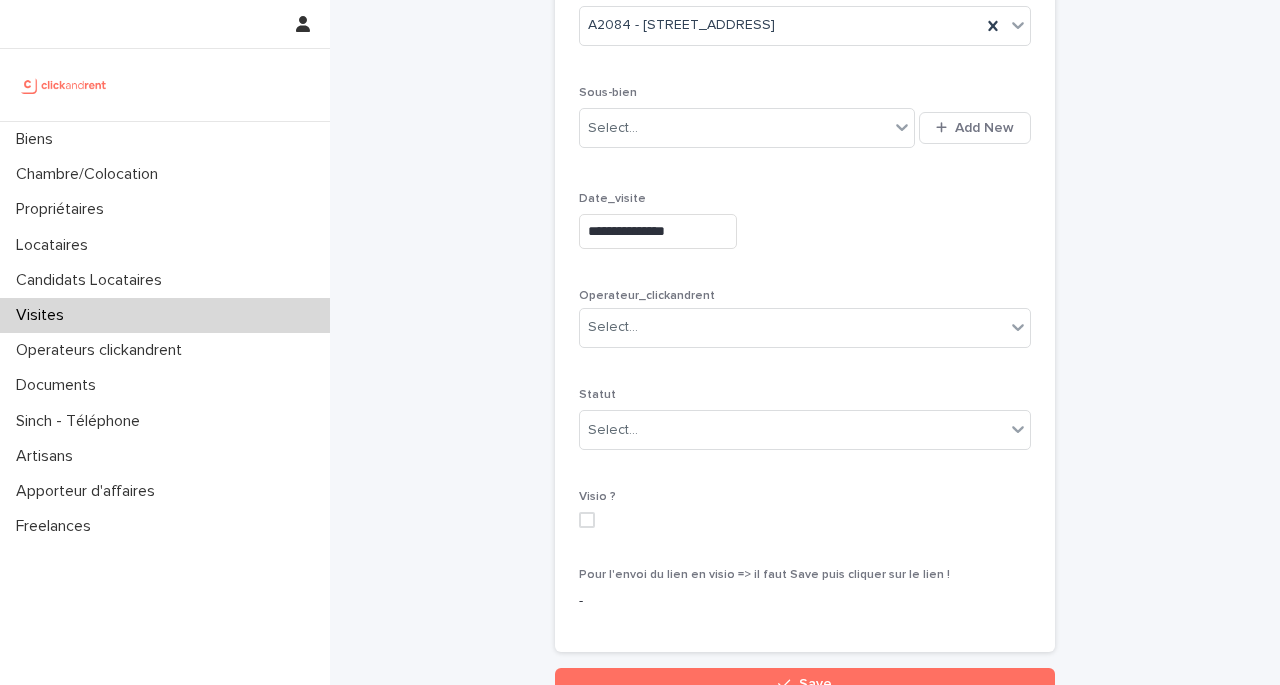 scroll, scrollTop: 265, scrollLeft: 0, axis: vertical 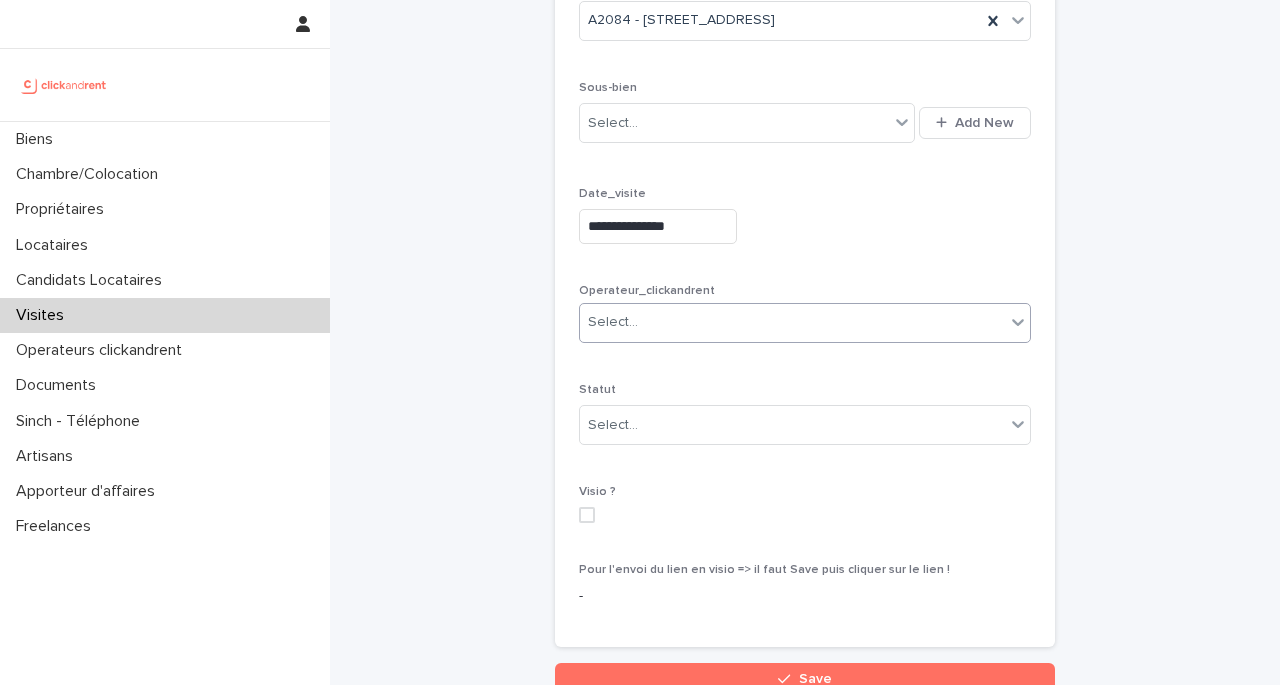 click on "Select..." at bounding box center [613, 322] 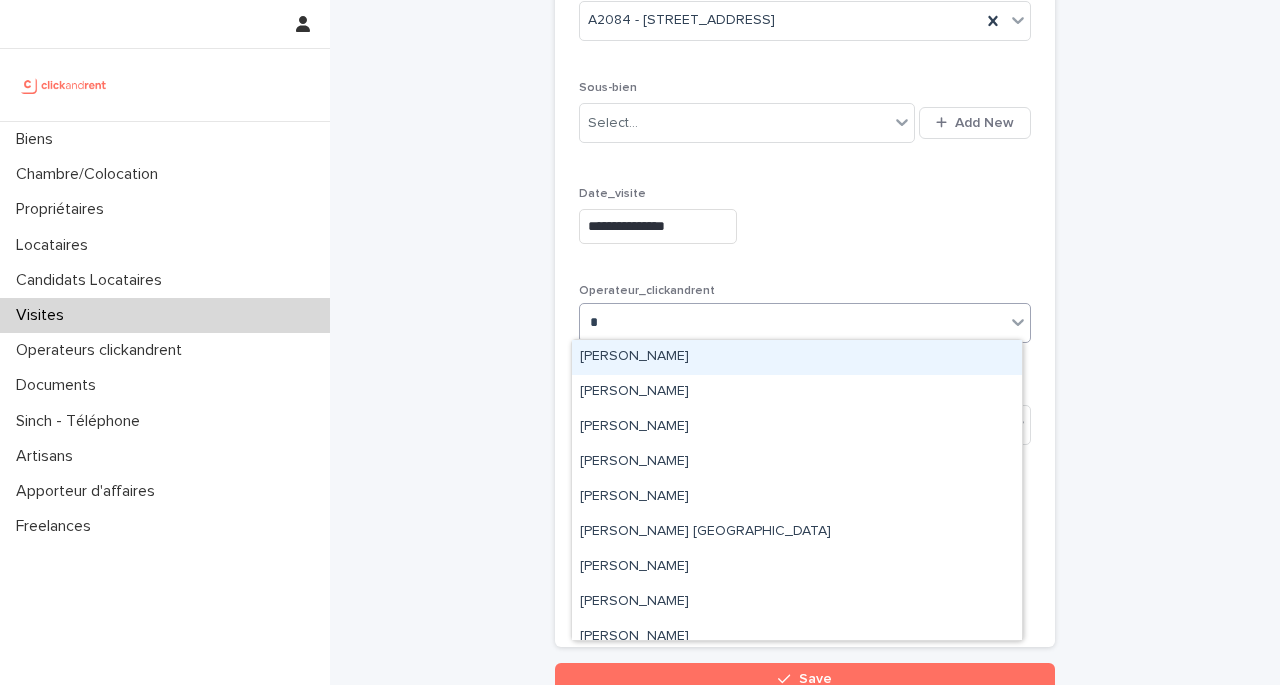 type on "**" 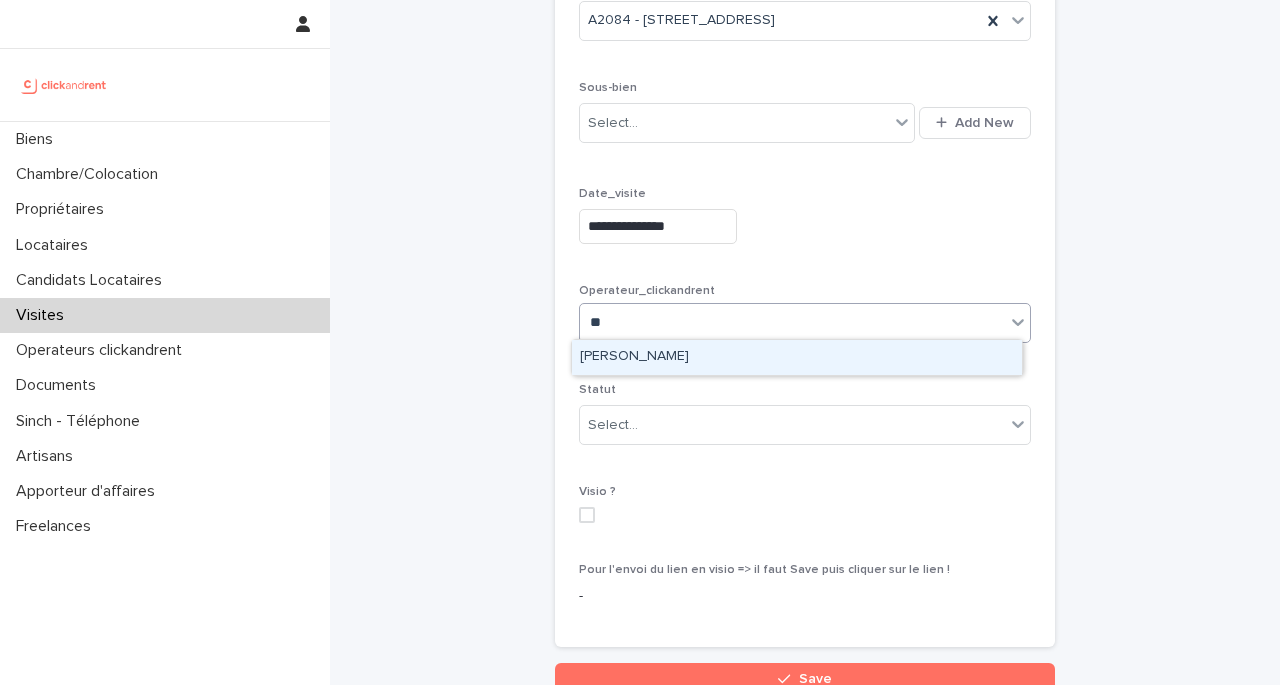 click on "[PERSON_NAME]" at bounding box center [797, 357] 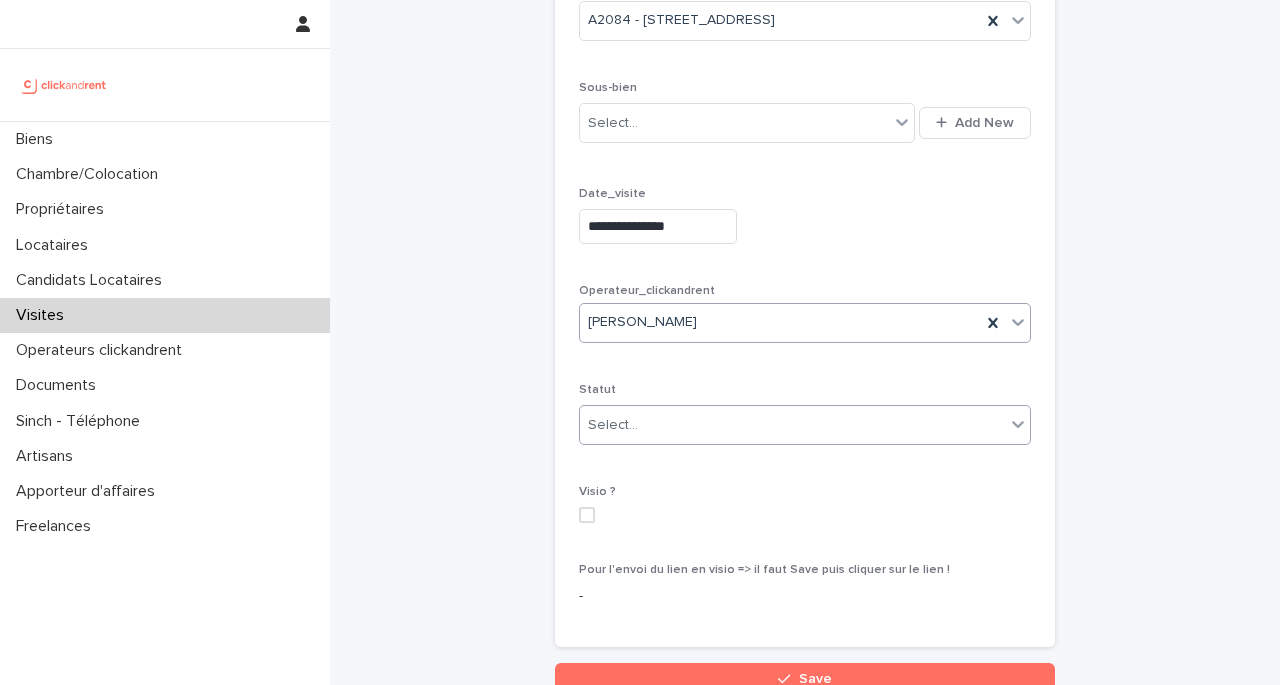 click on "Select..." at bounding box center (792, 425) 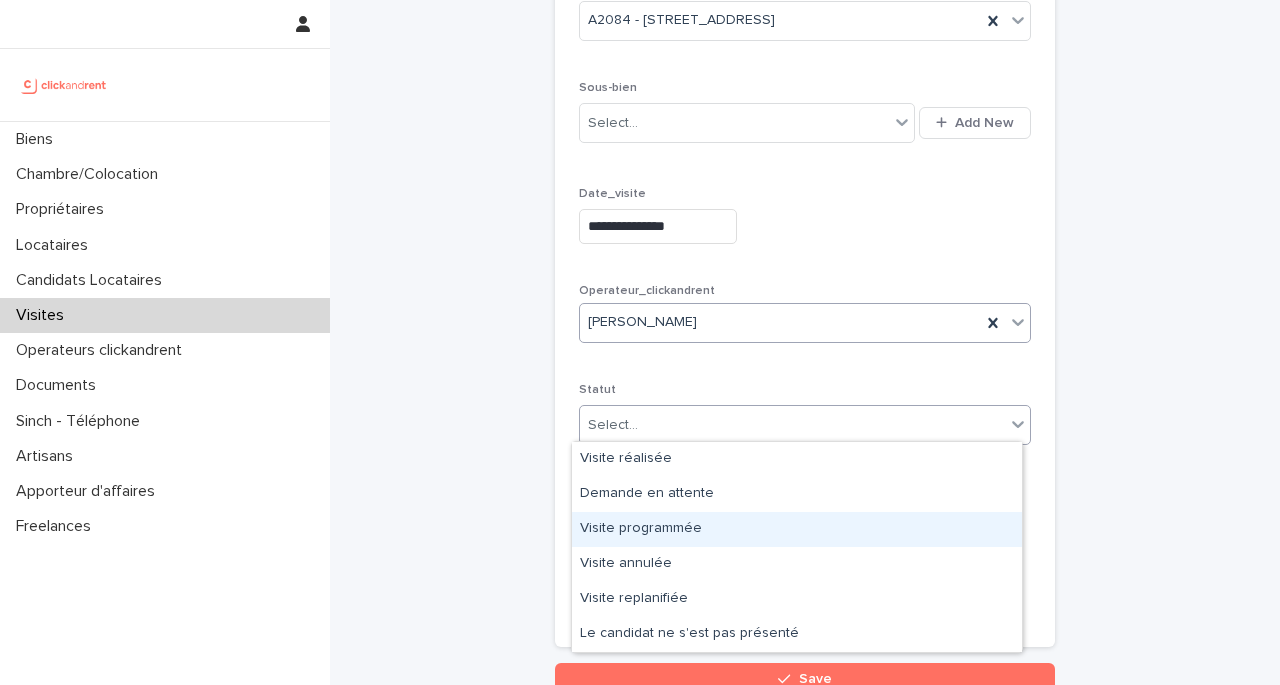click on "Visite programmée" at bounding box center [797, 529] 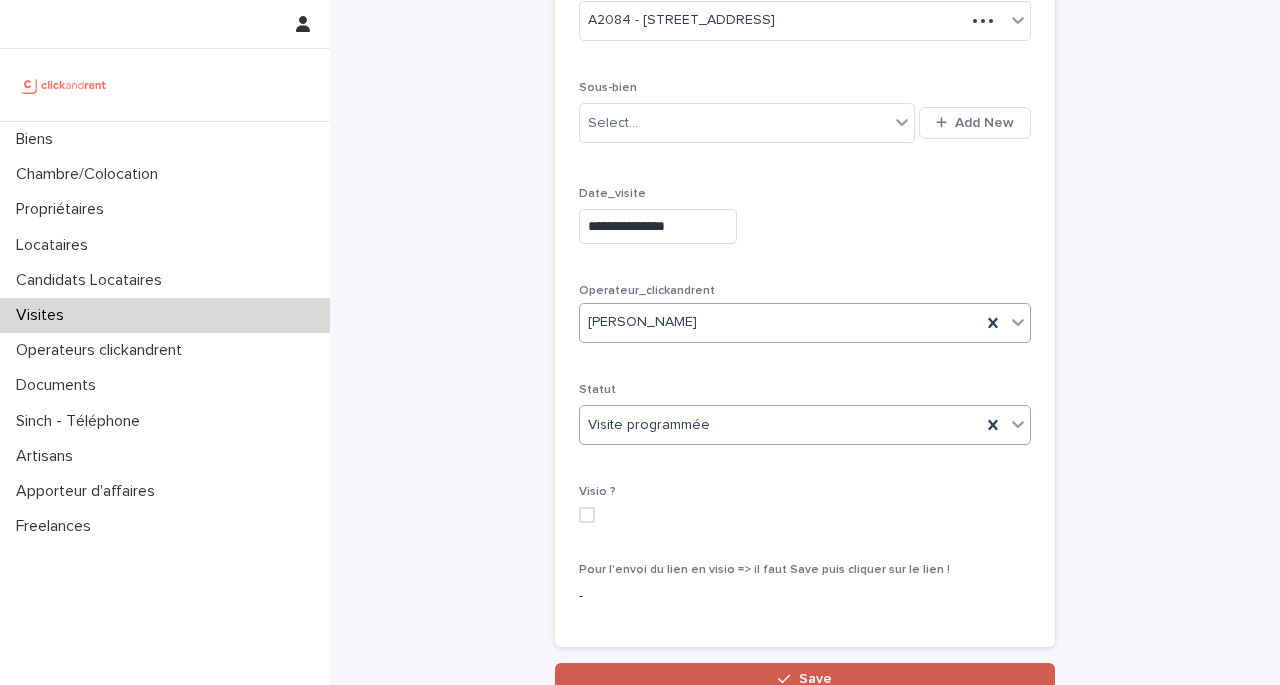 click on "Save" at bounding box center [805, 679] 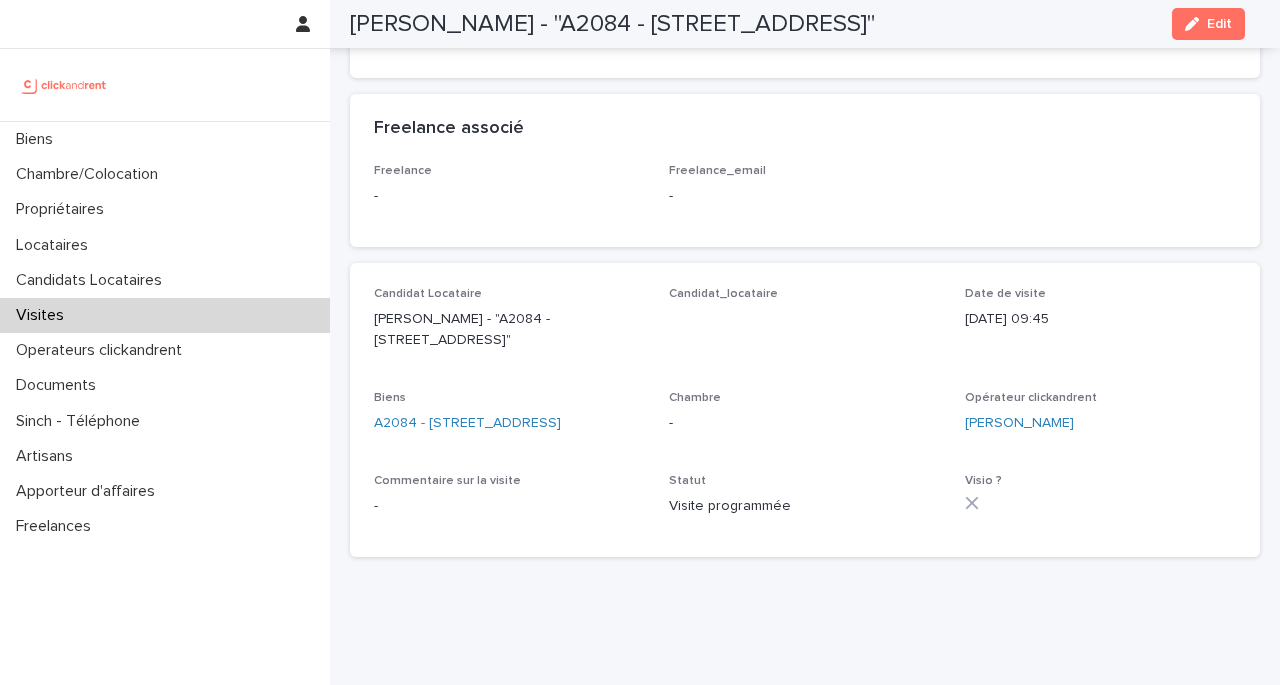 scroll, scrollTop: 0, scrollLeft: 0, axis: both 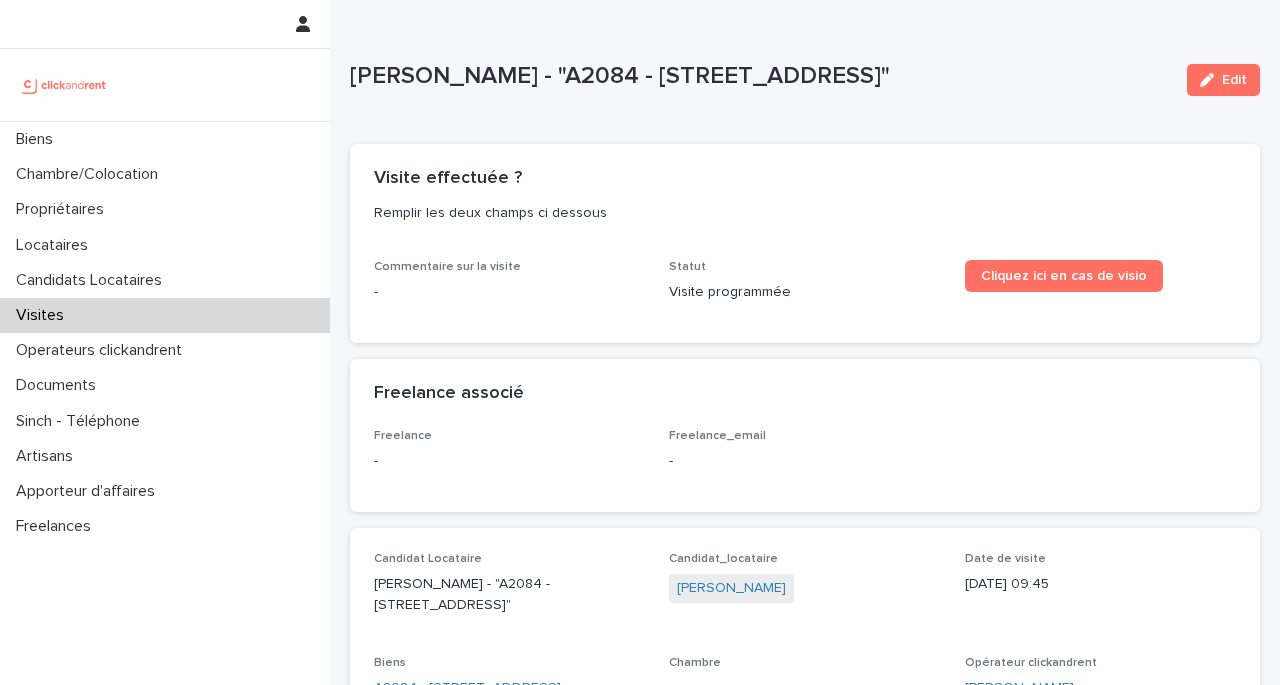 click on "Visites" at bounding box center (165, 315) 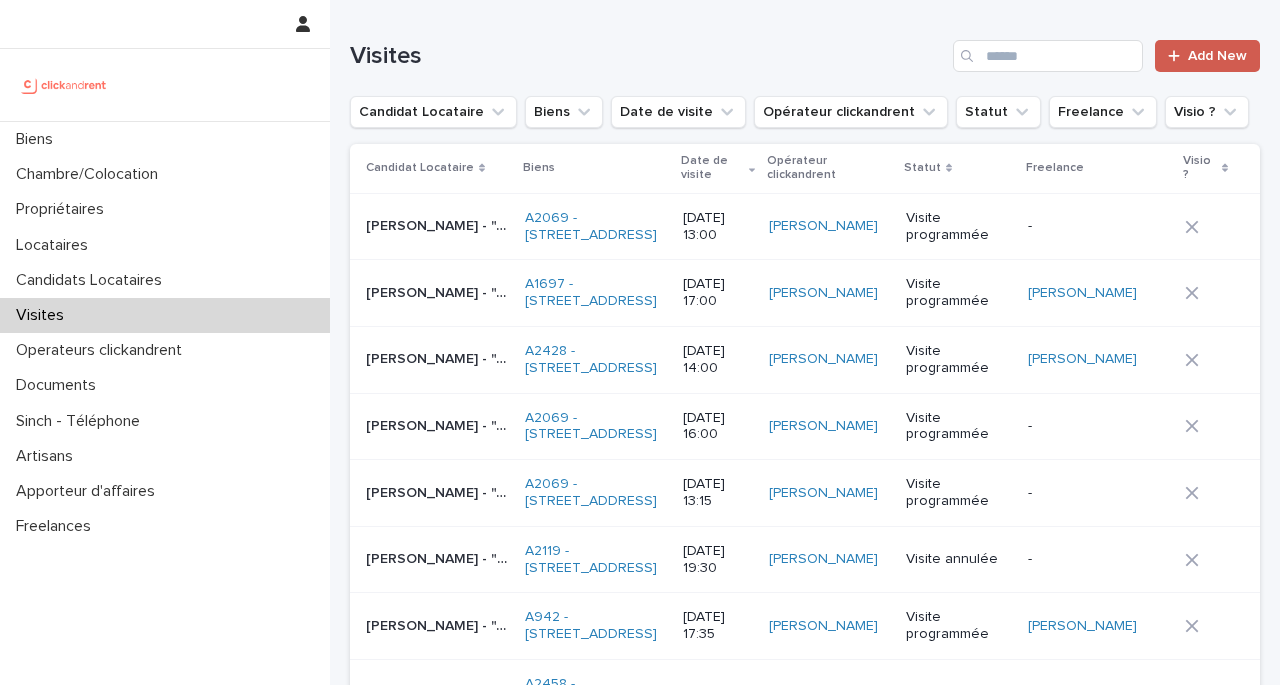 click on "Add New" at bounding box center [1217, 56] 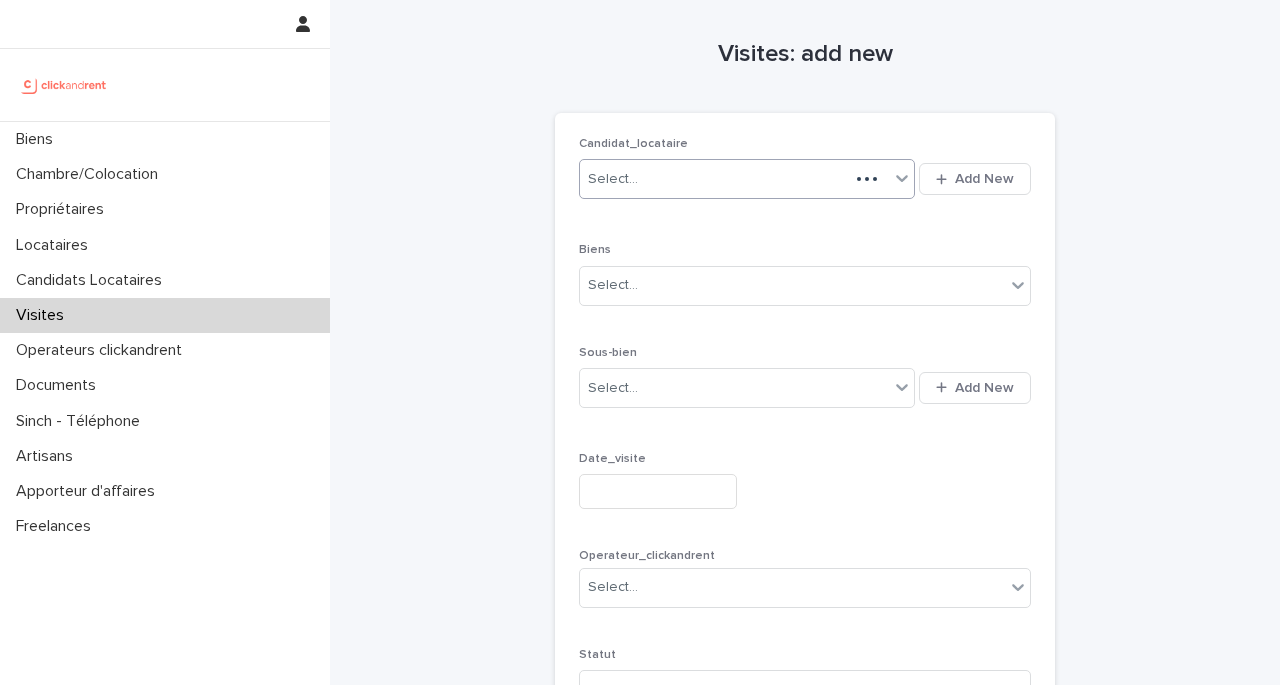 click on "Select..." at bounding box center (613, 179) 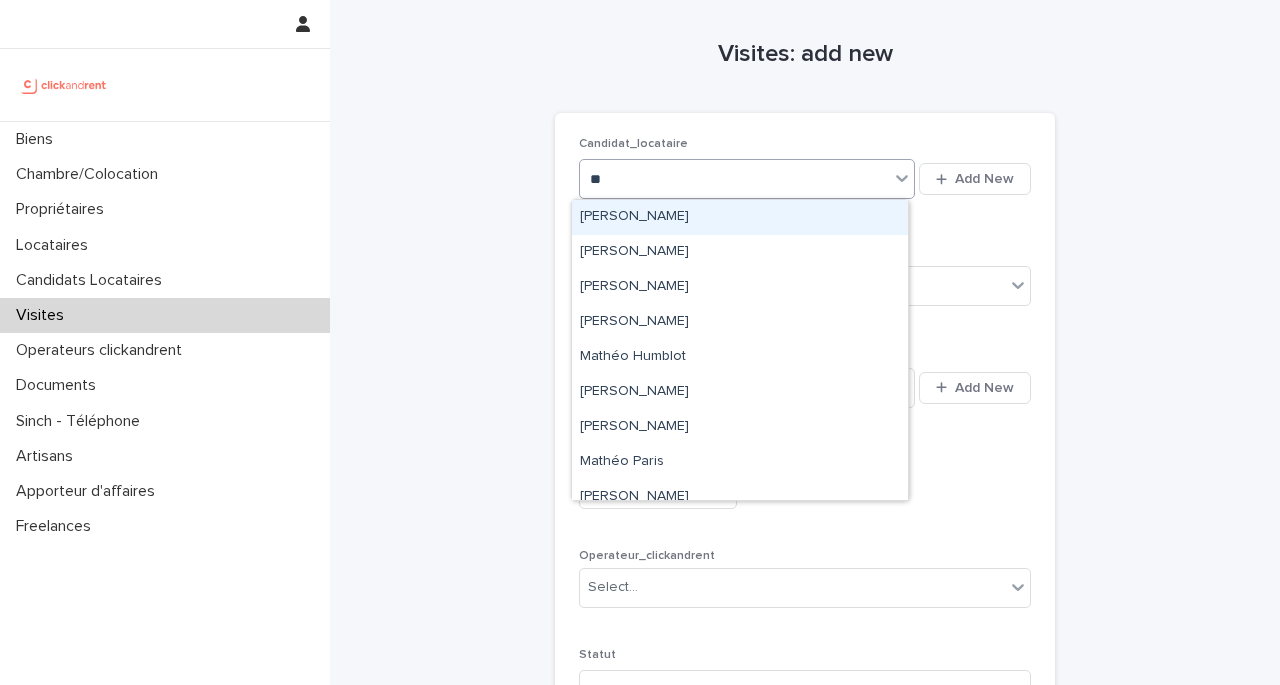 type on "*" 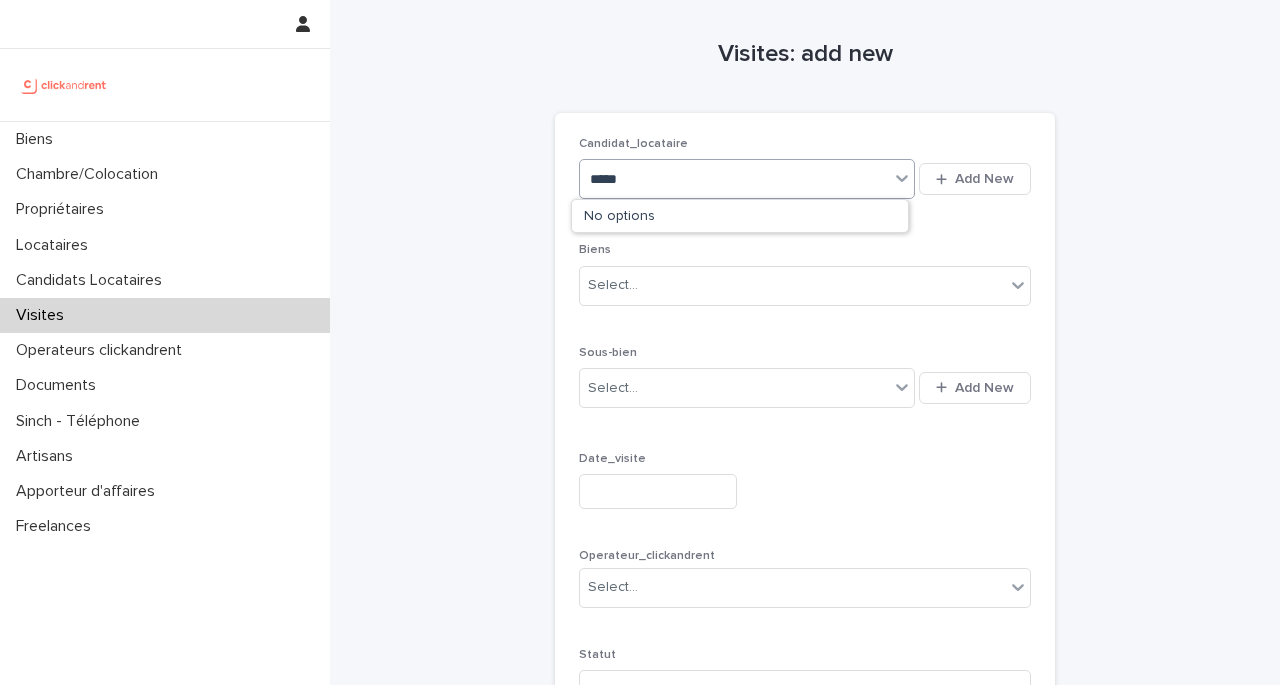 type on "******" 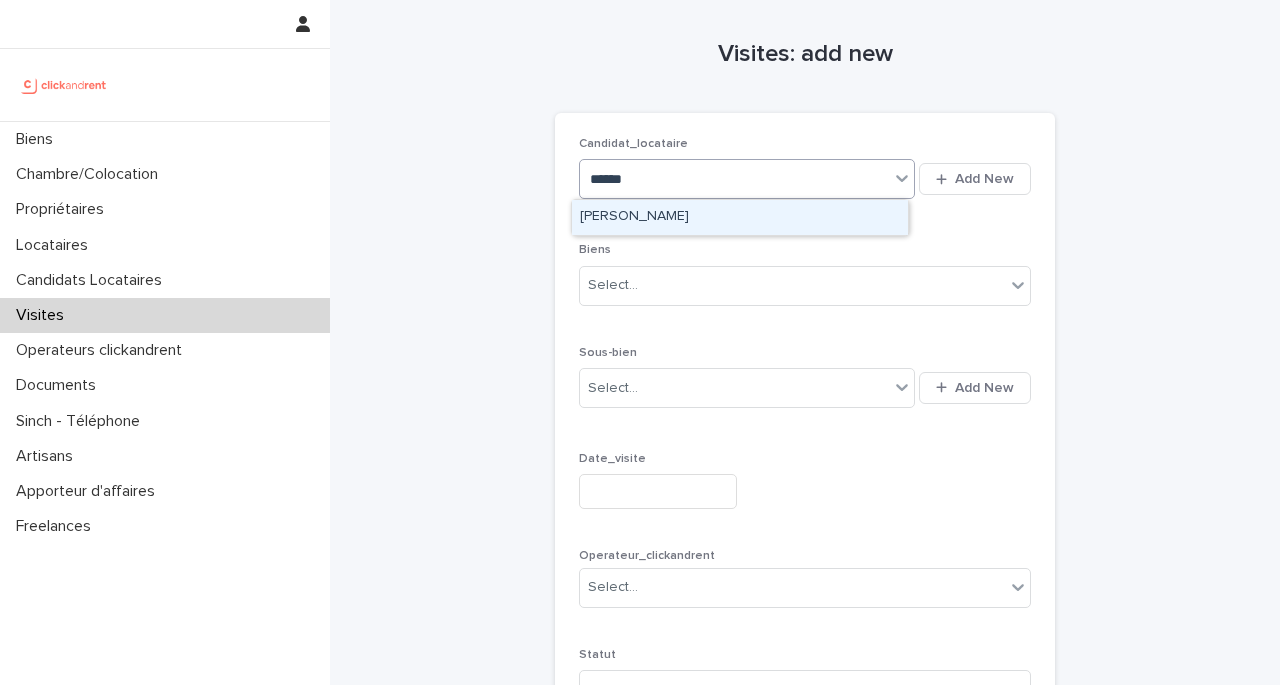 click on "[PERSON_NAME]" at bounding box center (740, 217) 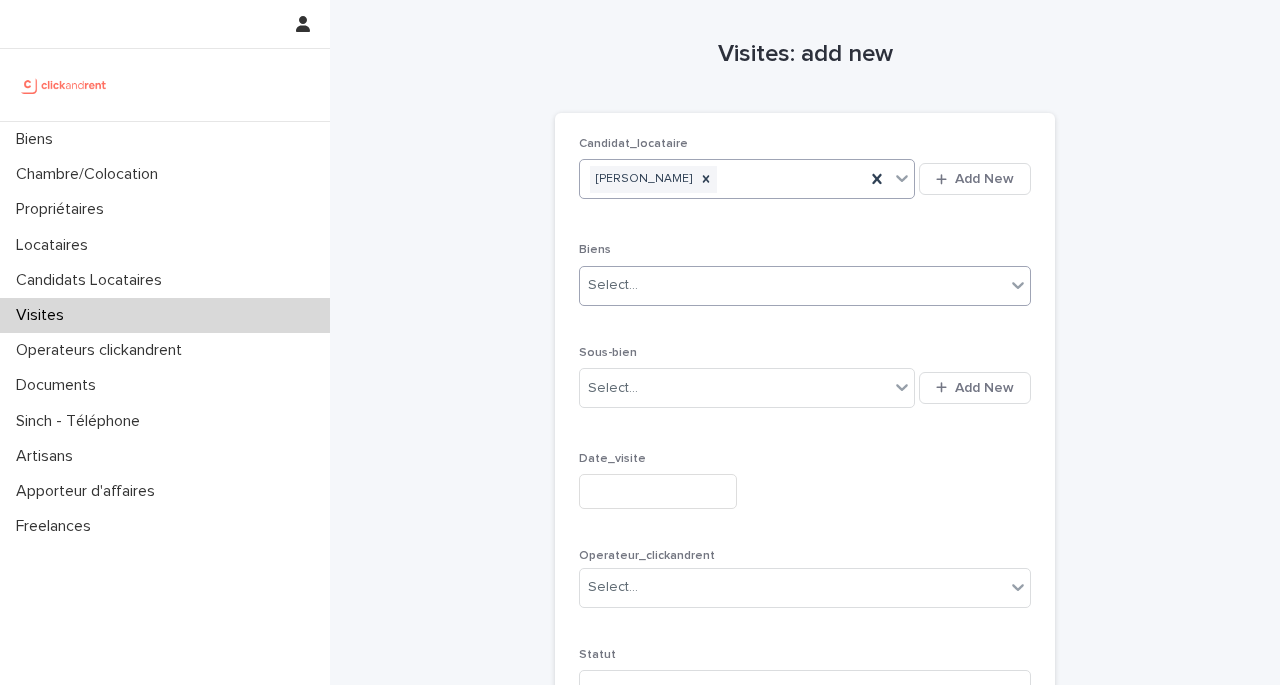 click on "Select..." at bounding box center [792, 285] 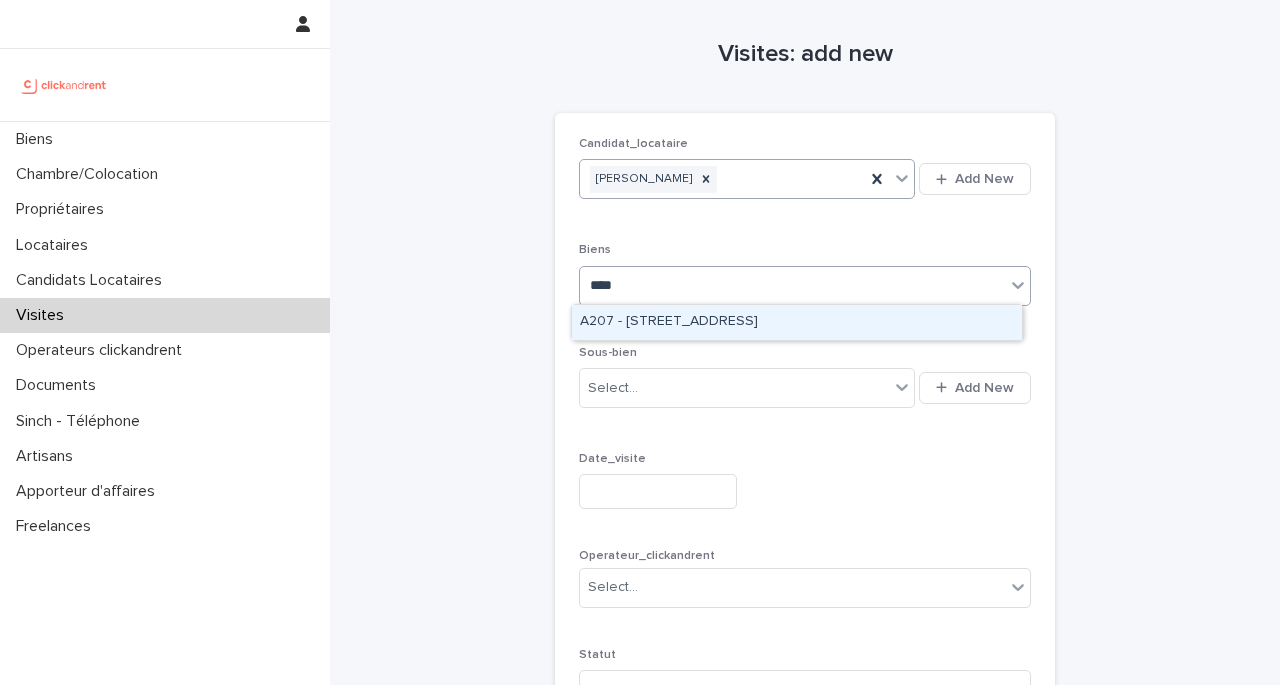 type on "*****" 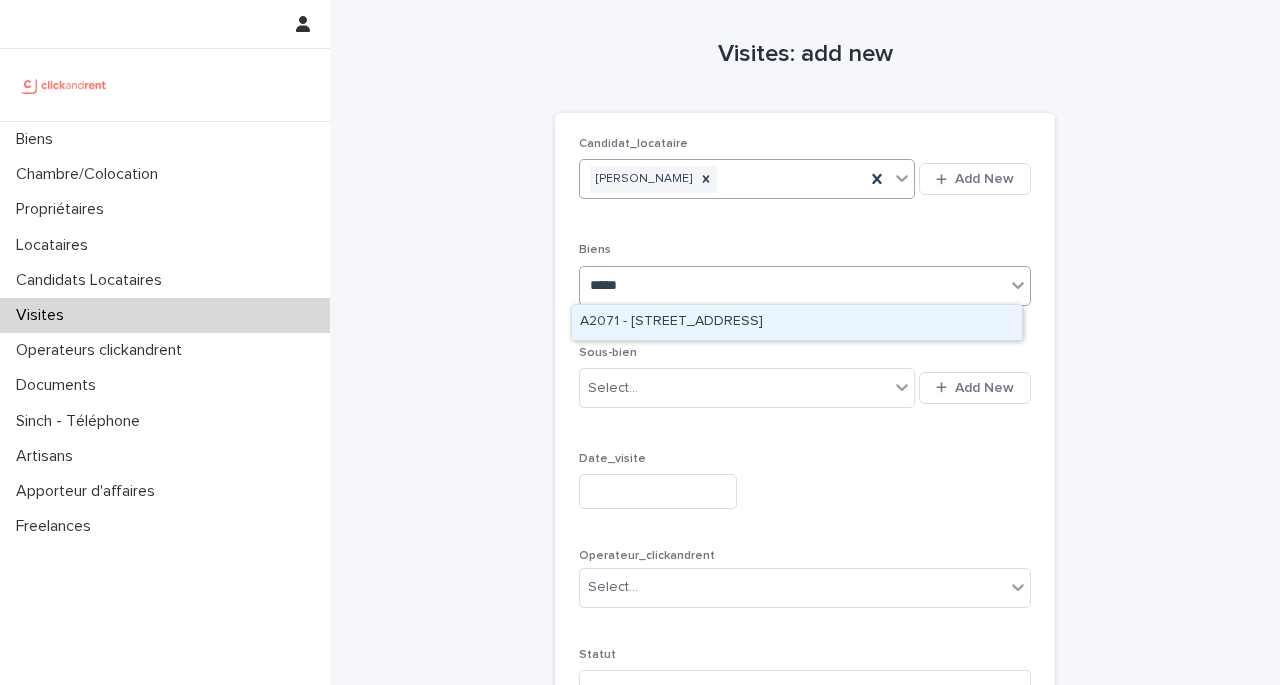 click on "A2071 - [STREET_ADDRESS]" at bounding box center [797, 322] 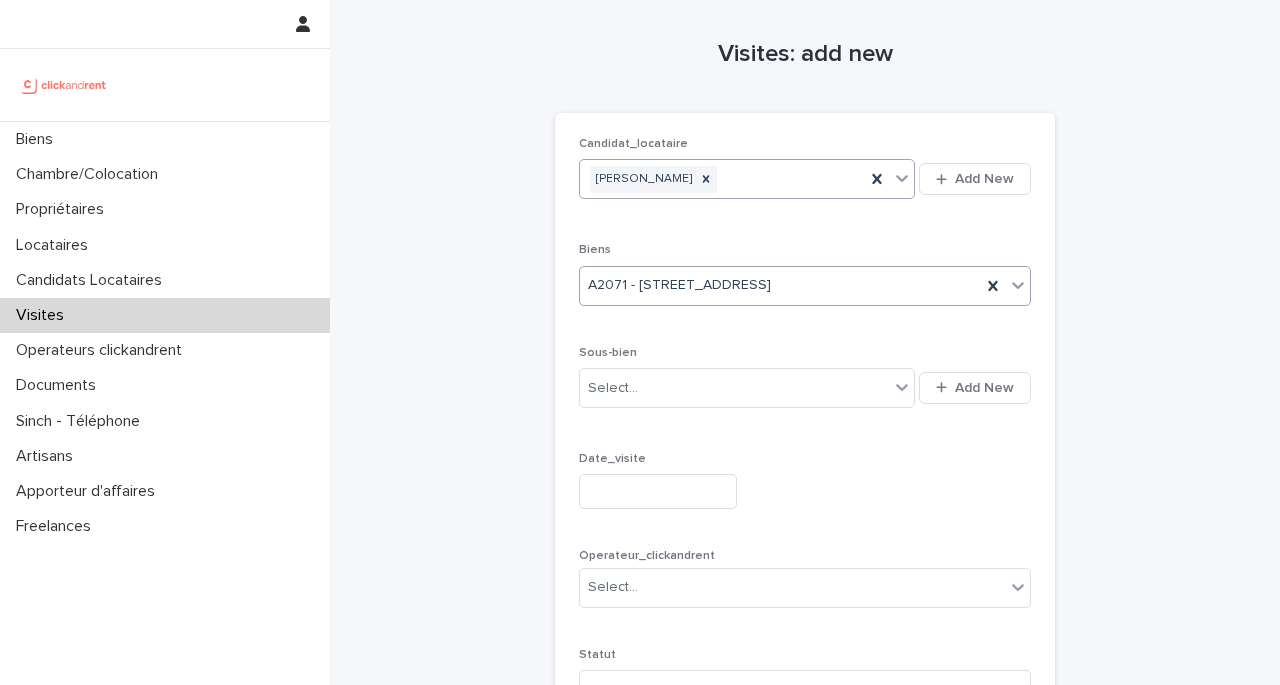 click at bounding box center [658, 491] 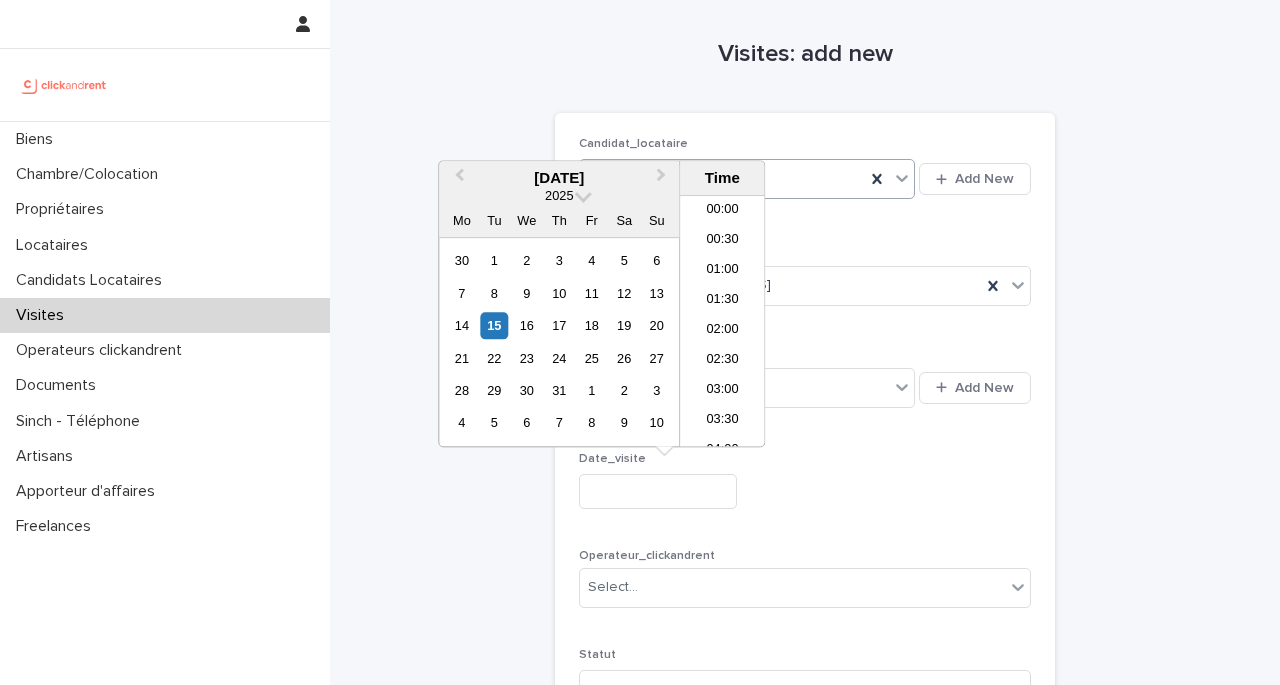 scroll, scrollTop: 1090, scrollLeft: 0, axis: vertical 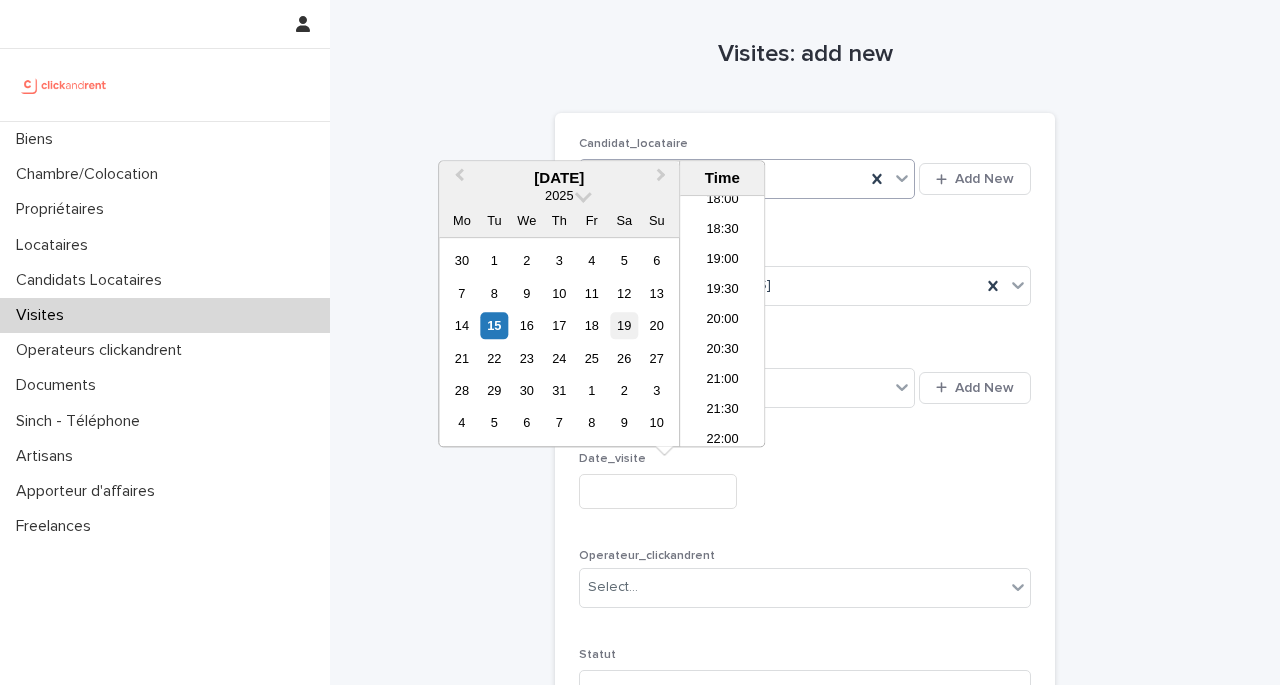 click on "19" at bounding box center [624, 325] 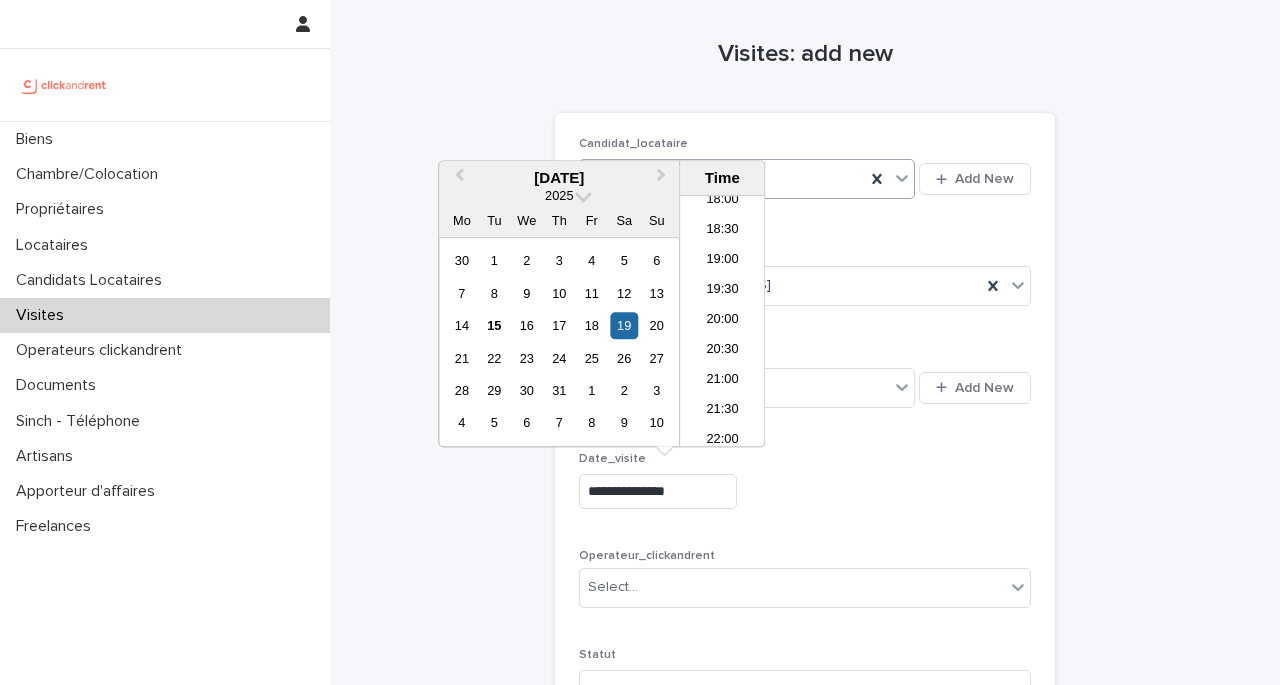 click on "**********" at bounding box center [658, 491] 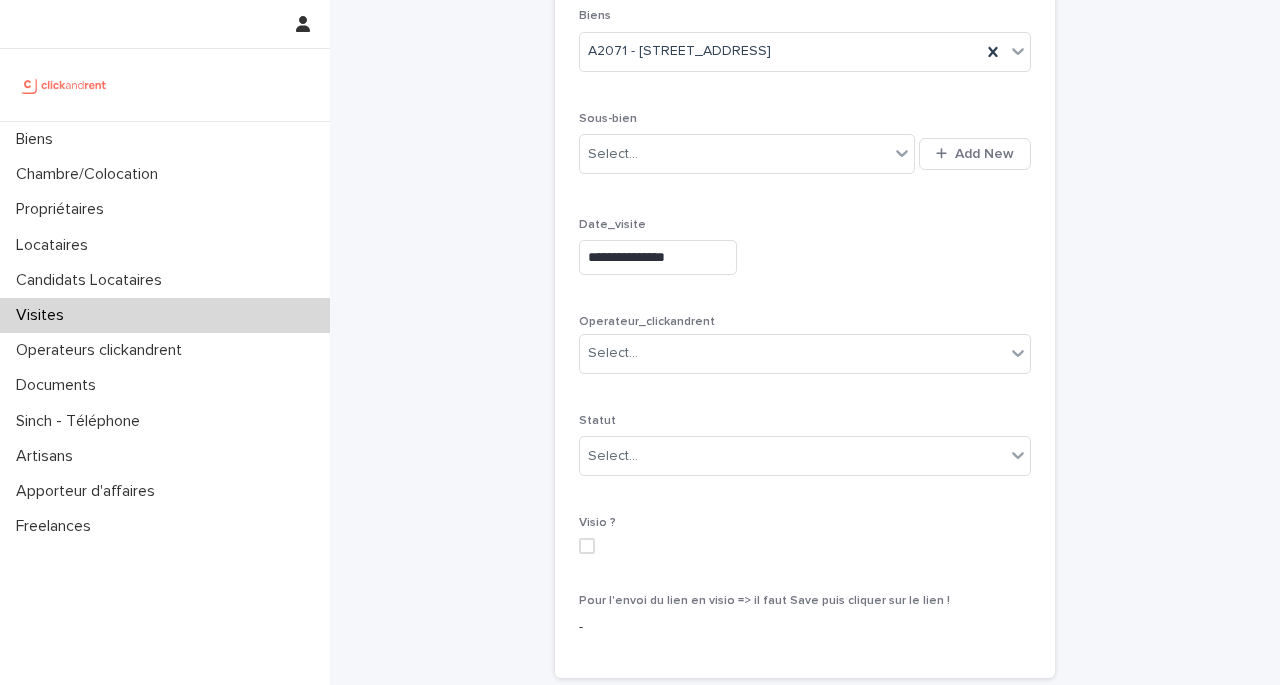 scroll, scrollTop: 281, scrollLeft: 0, axis: vertical 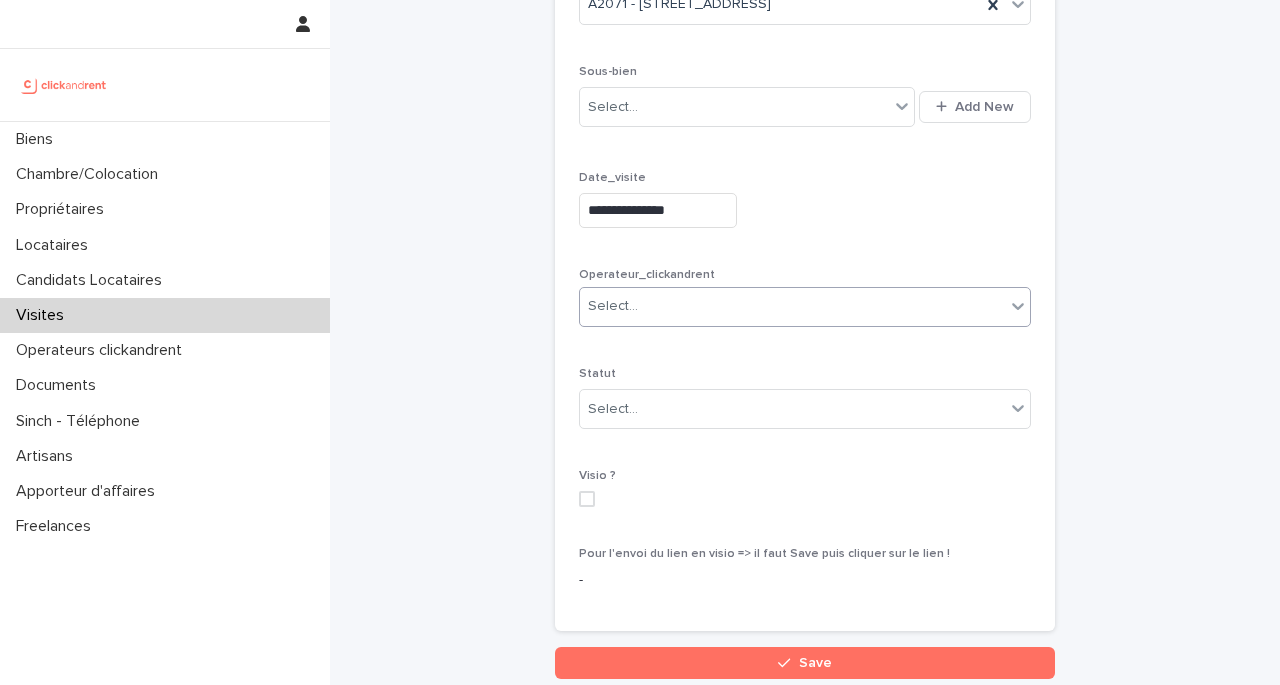 click on "Select..." at bounding box center [613, 306] 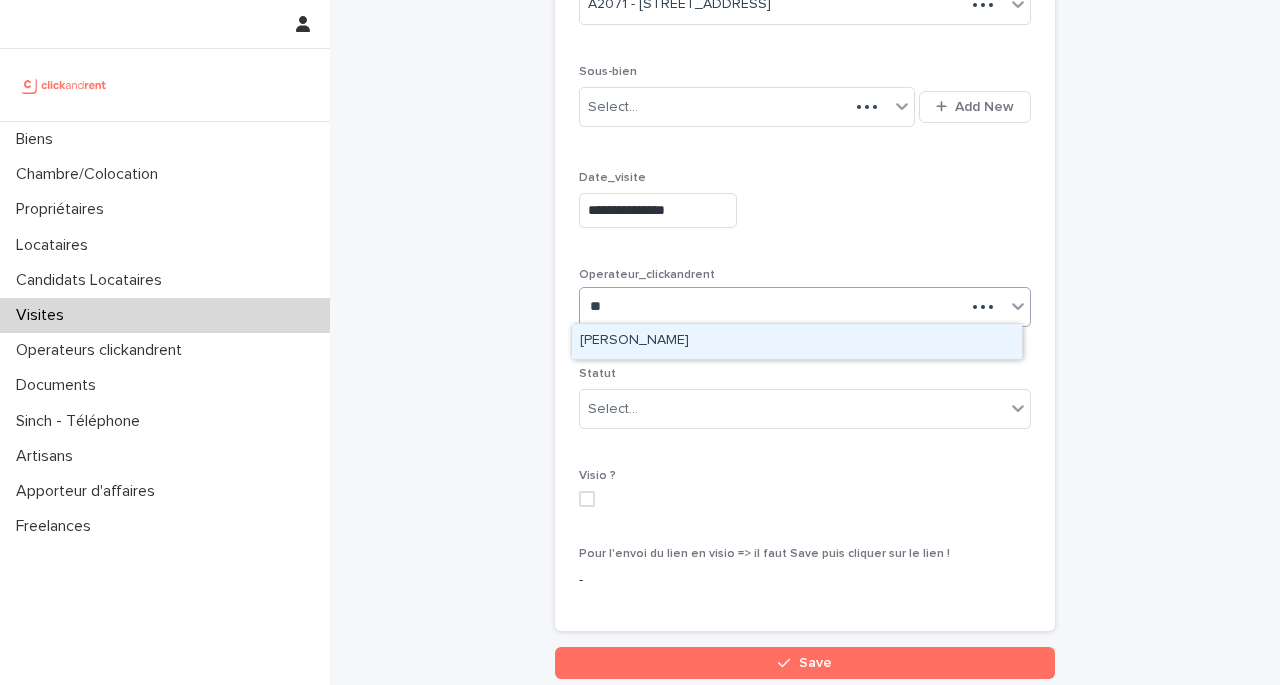 type on "***" 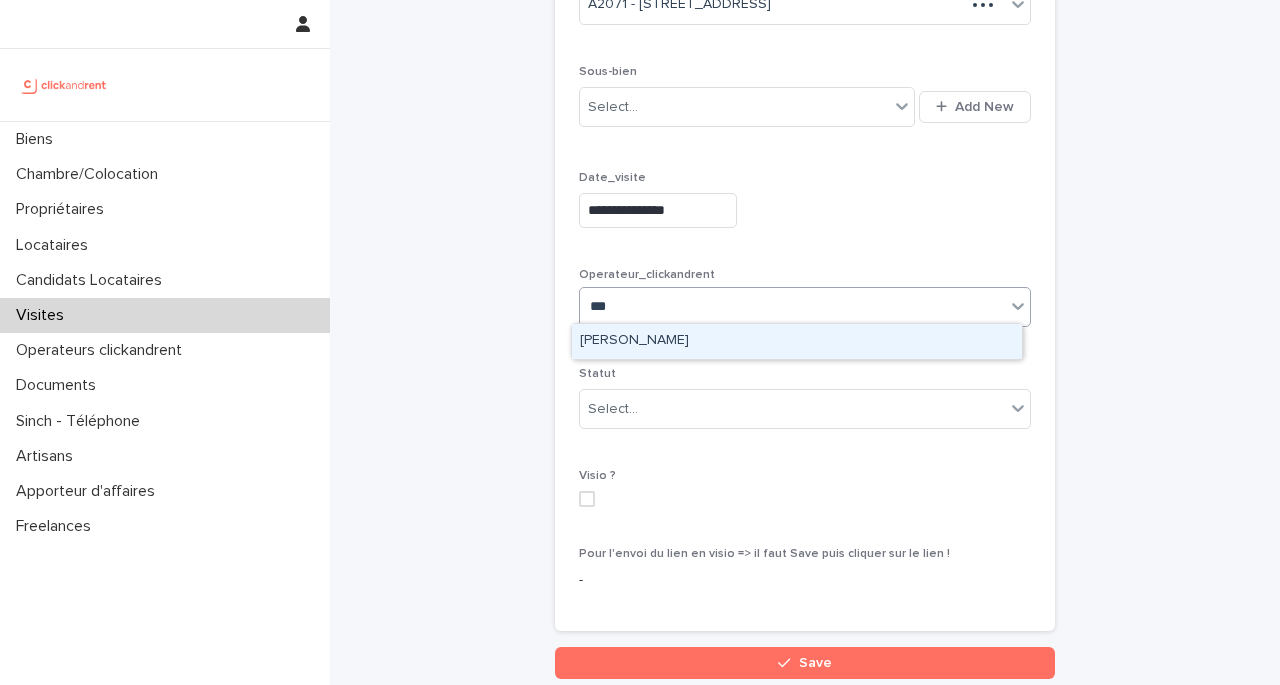 click on "[PERSON_NAME]" at bounding box center (797, 341) 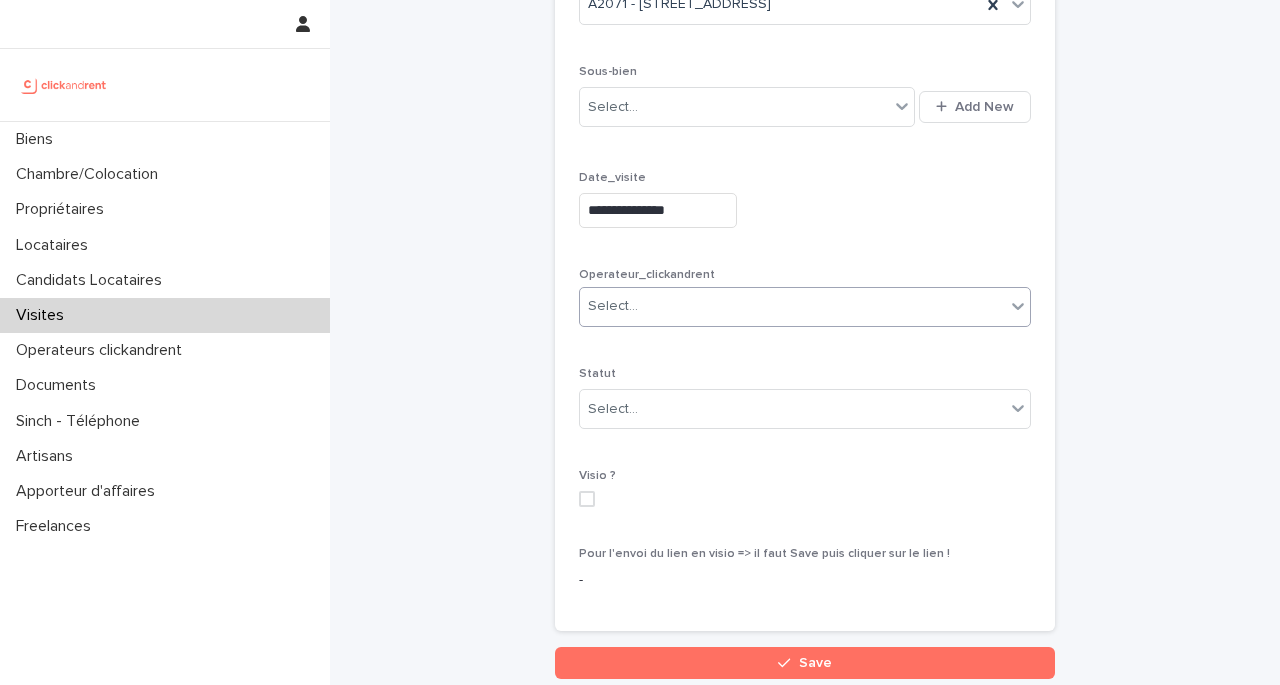 type 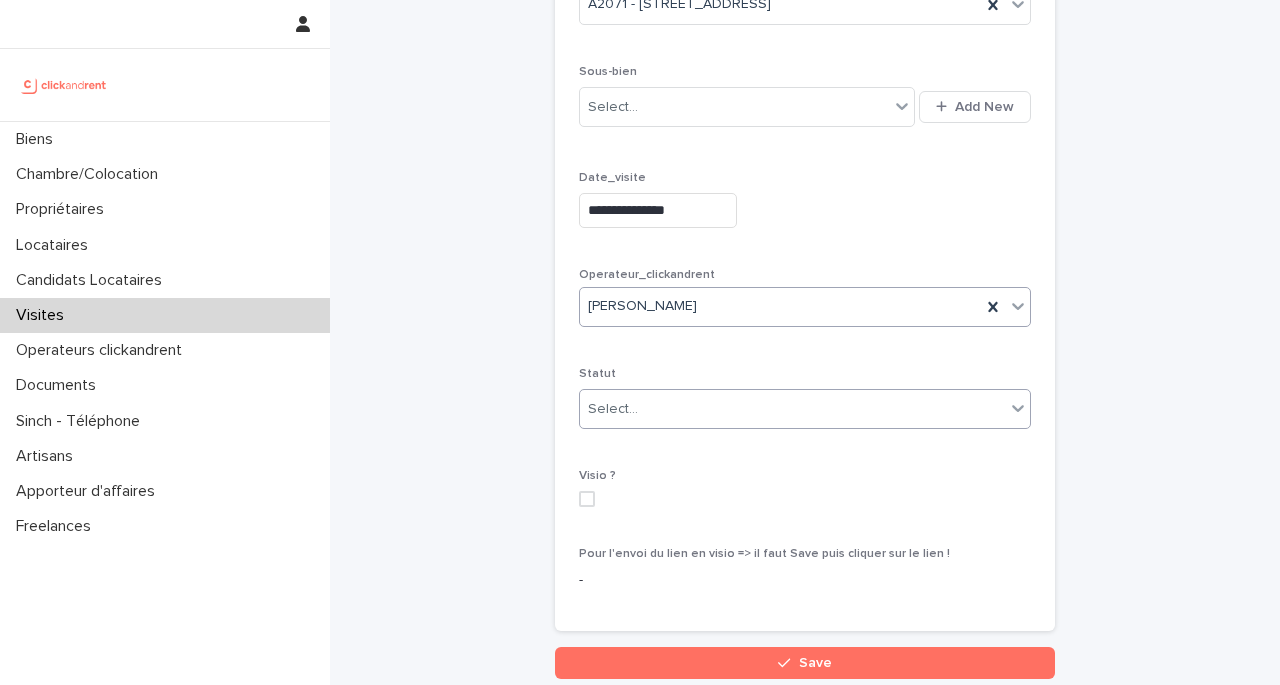 click on "Select..." at bounding box center [792, 409] 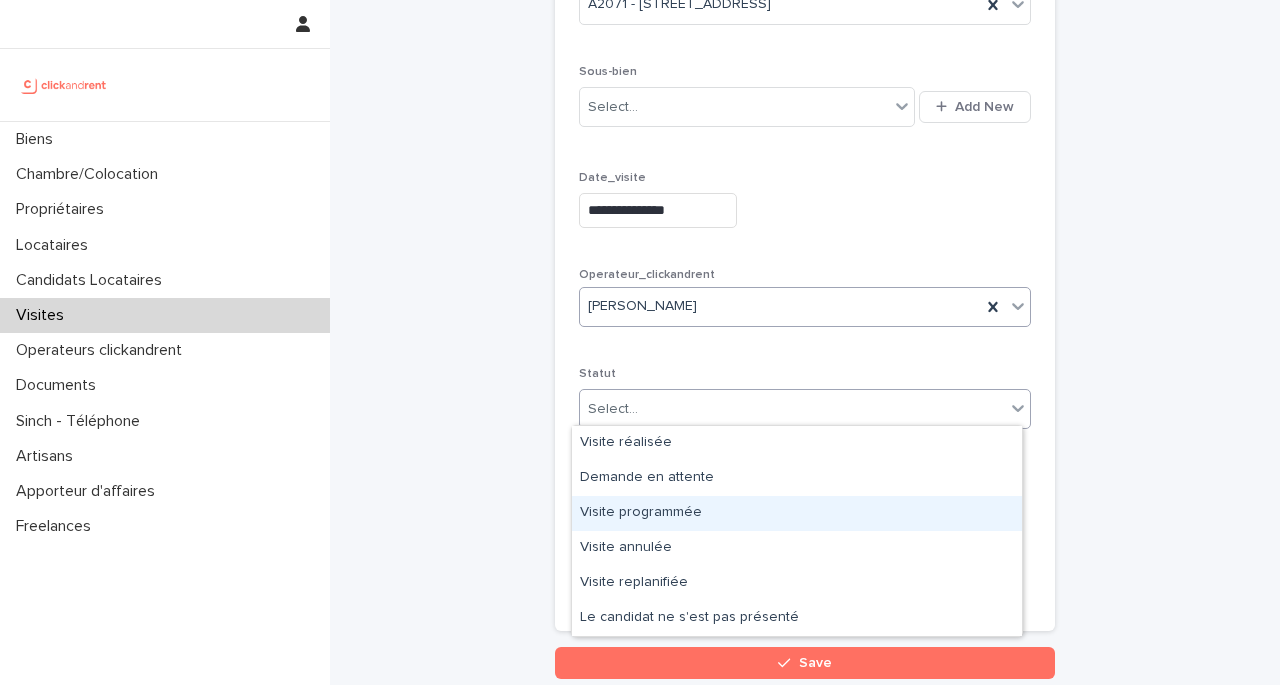 click on "Visite programmée" at bounding box center (797, 513) 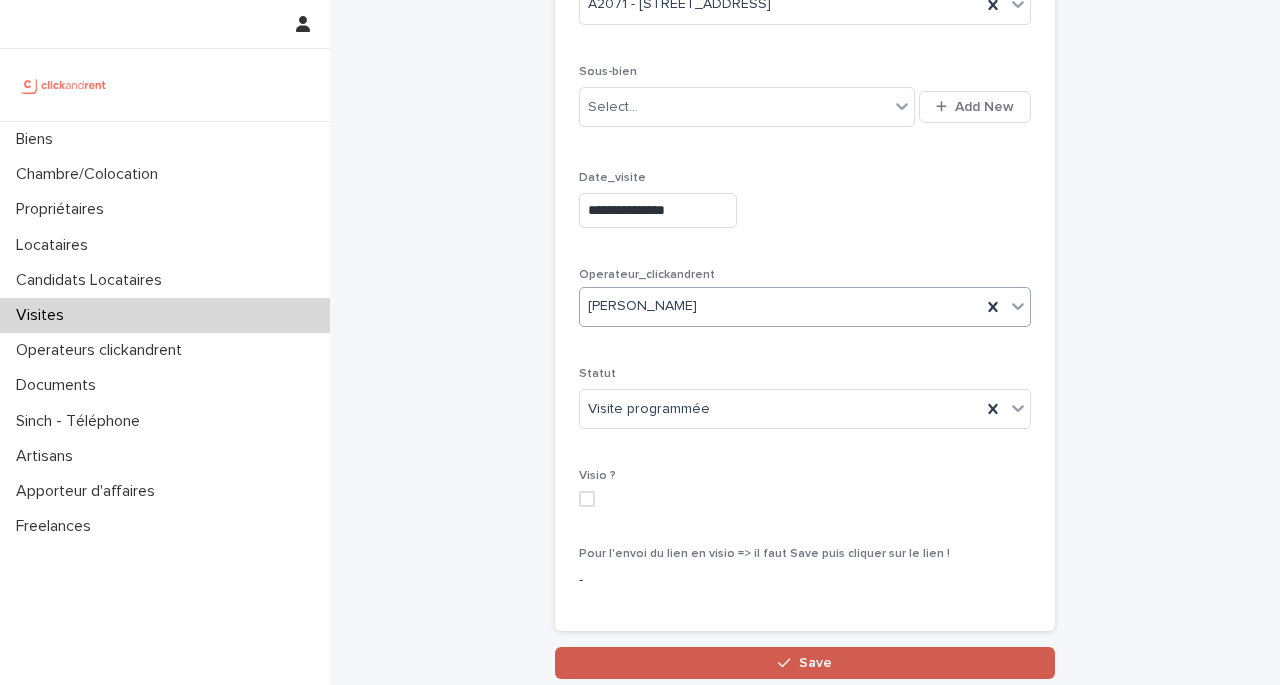 click on "Save" at bounding box center [805, 663] 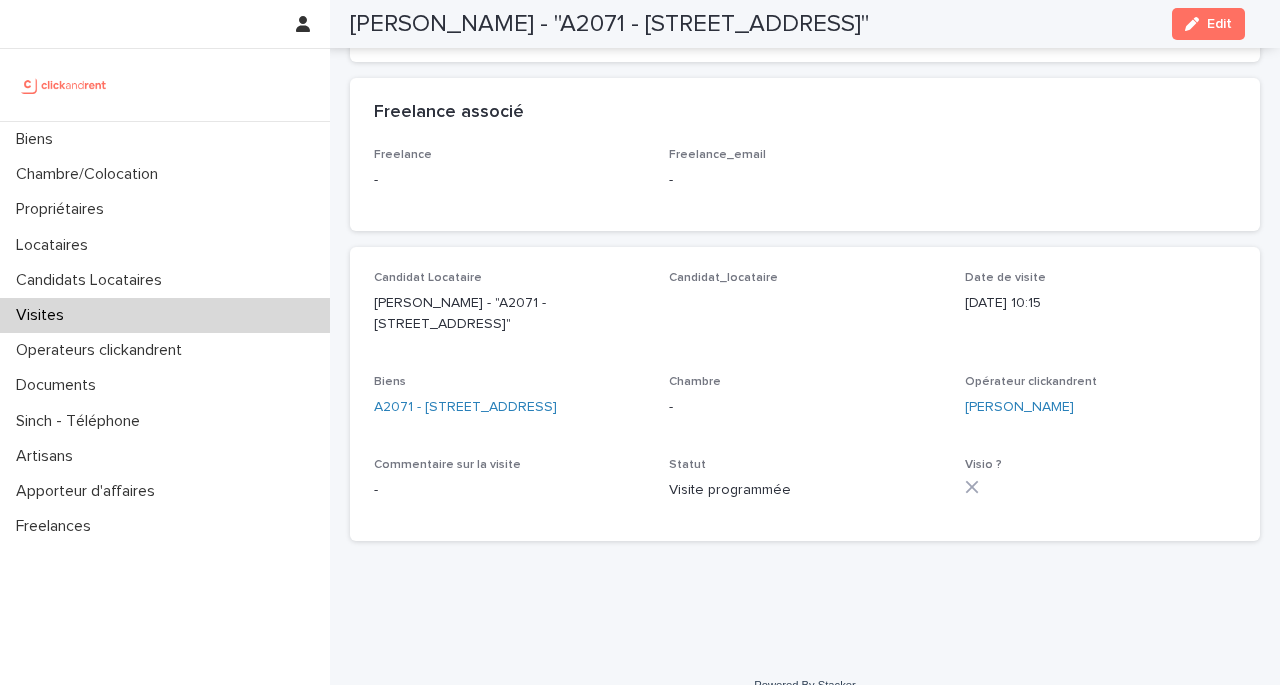 scroll, scrollTop: 0, scrollLeft: 0, axis: both 